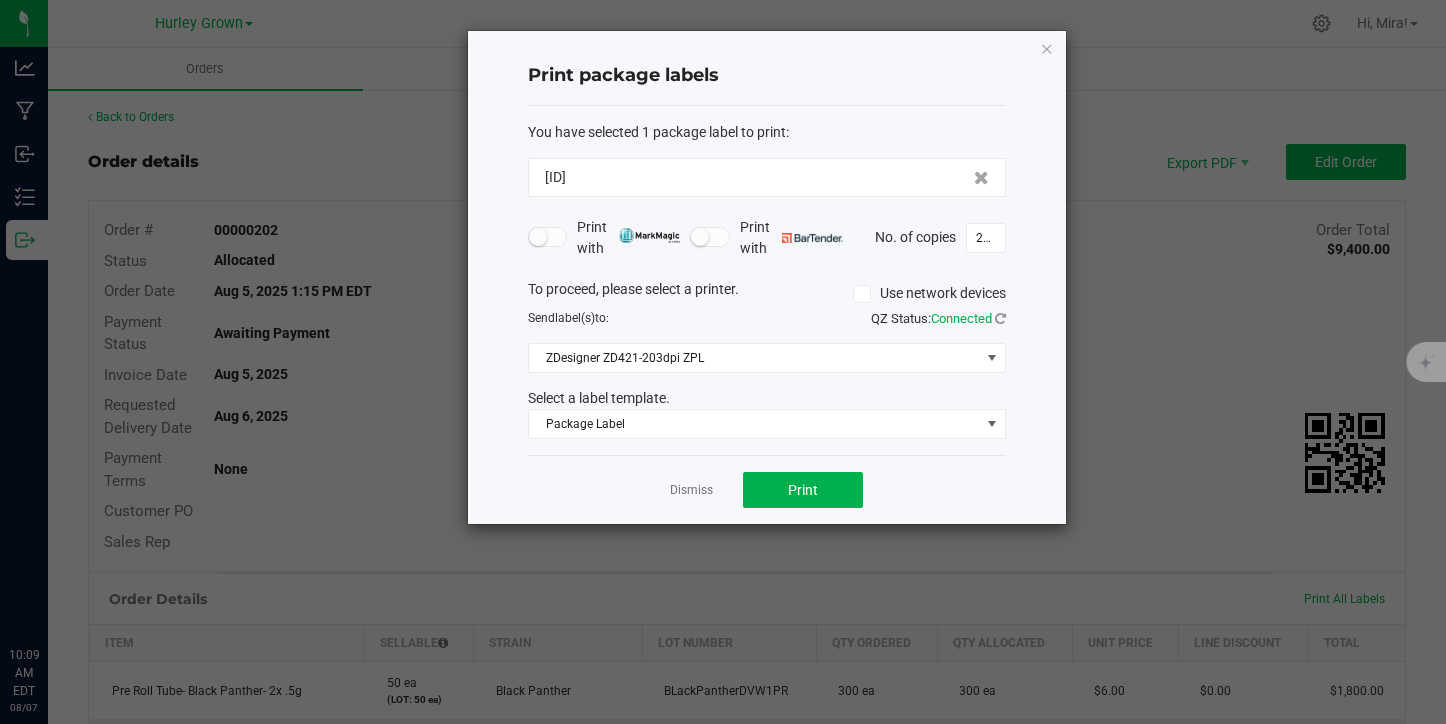 scroll, scrollTop: 0, scrollLeft: 0, axis: both 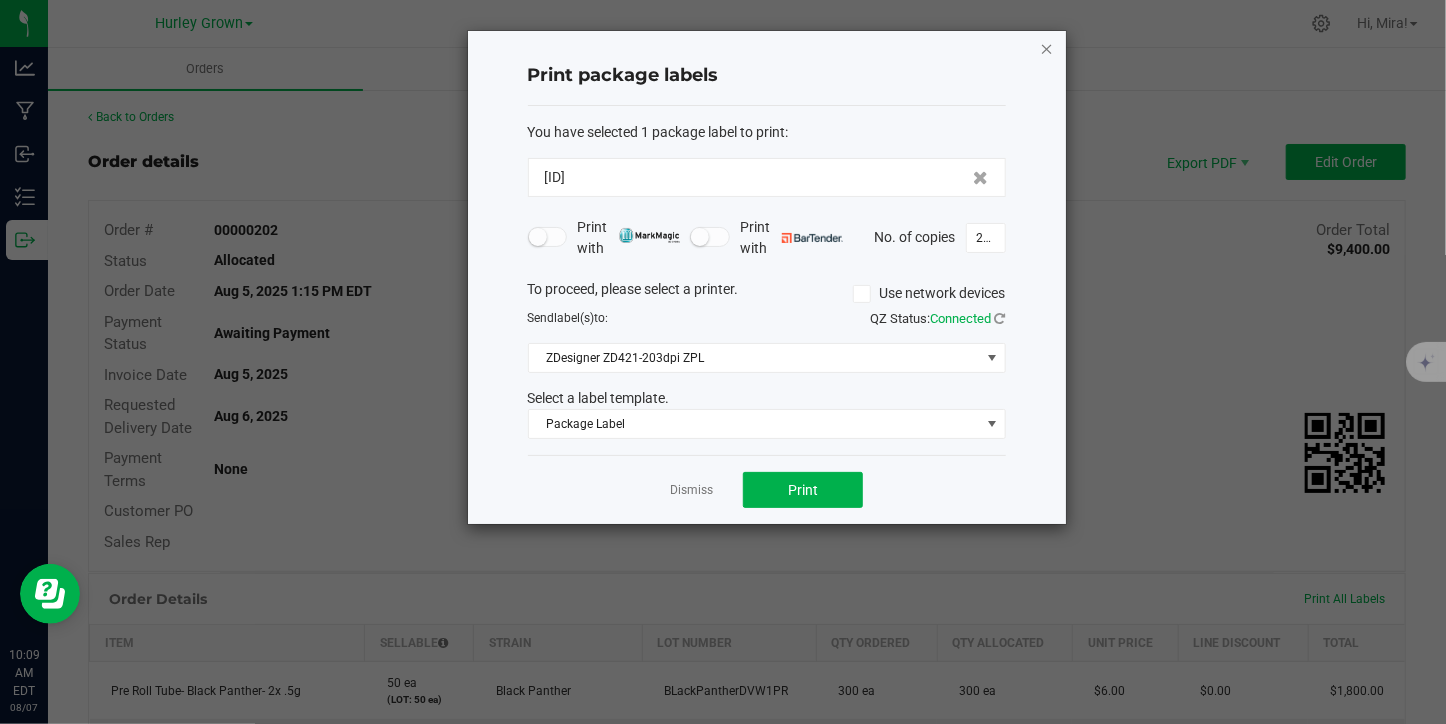 click 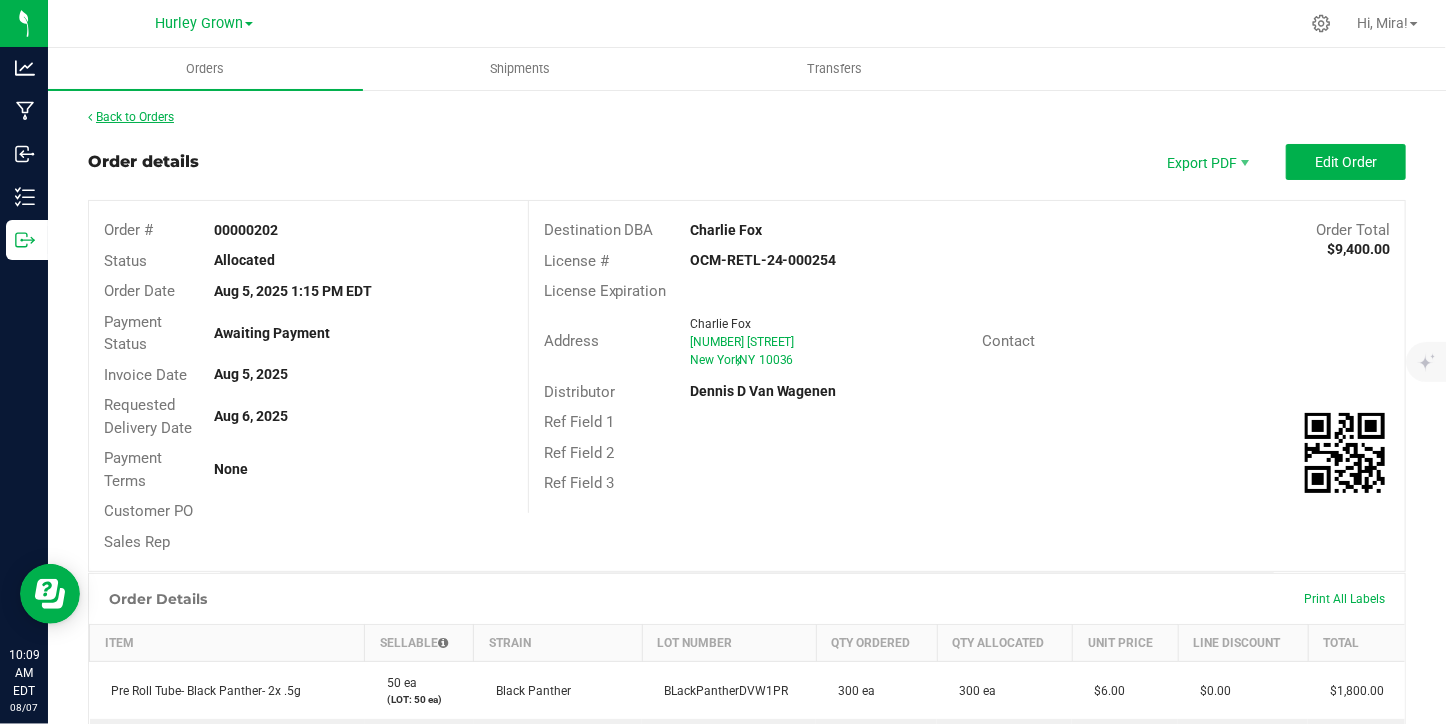 click on "Back to Orders" at bounding box center (131, 117) 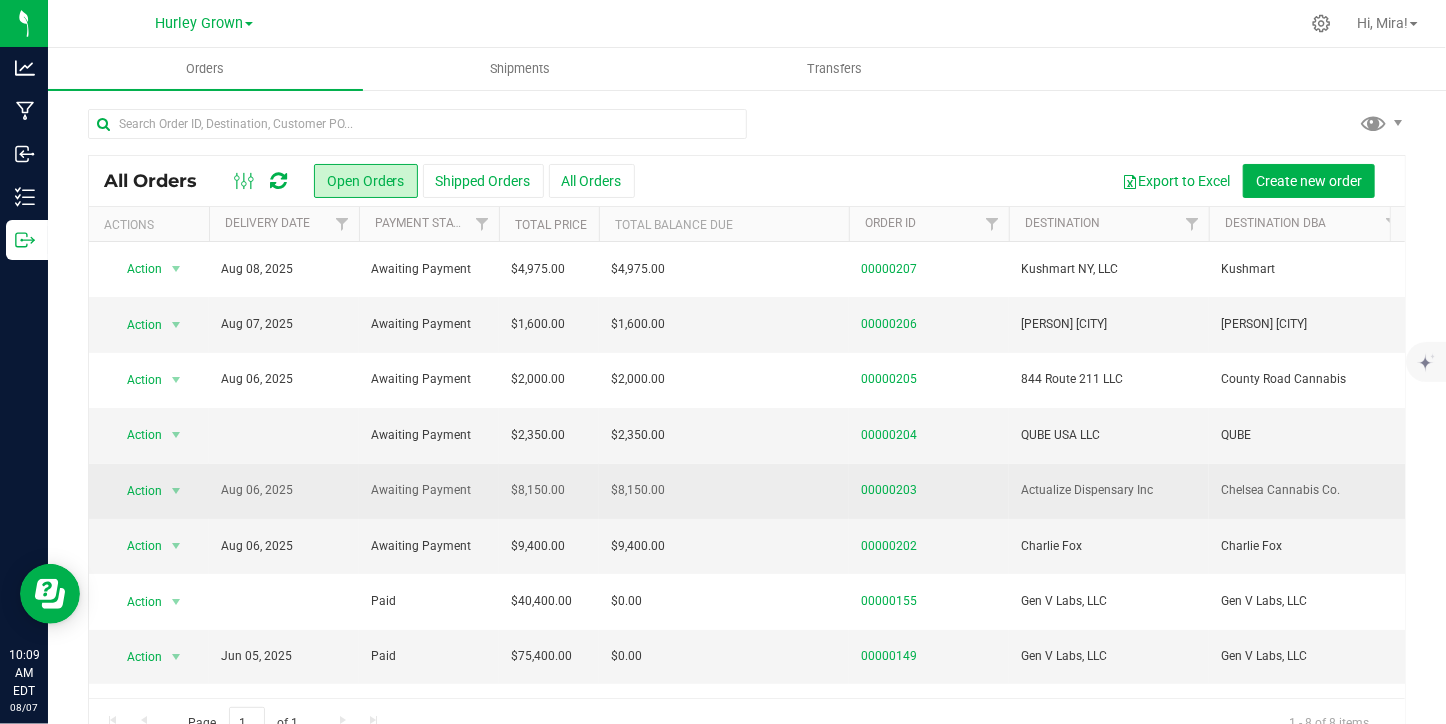 scroll, scrollTop: 41, scrollLeft: 0, axis: vertical 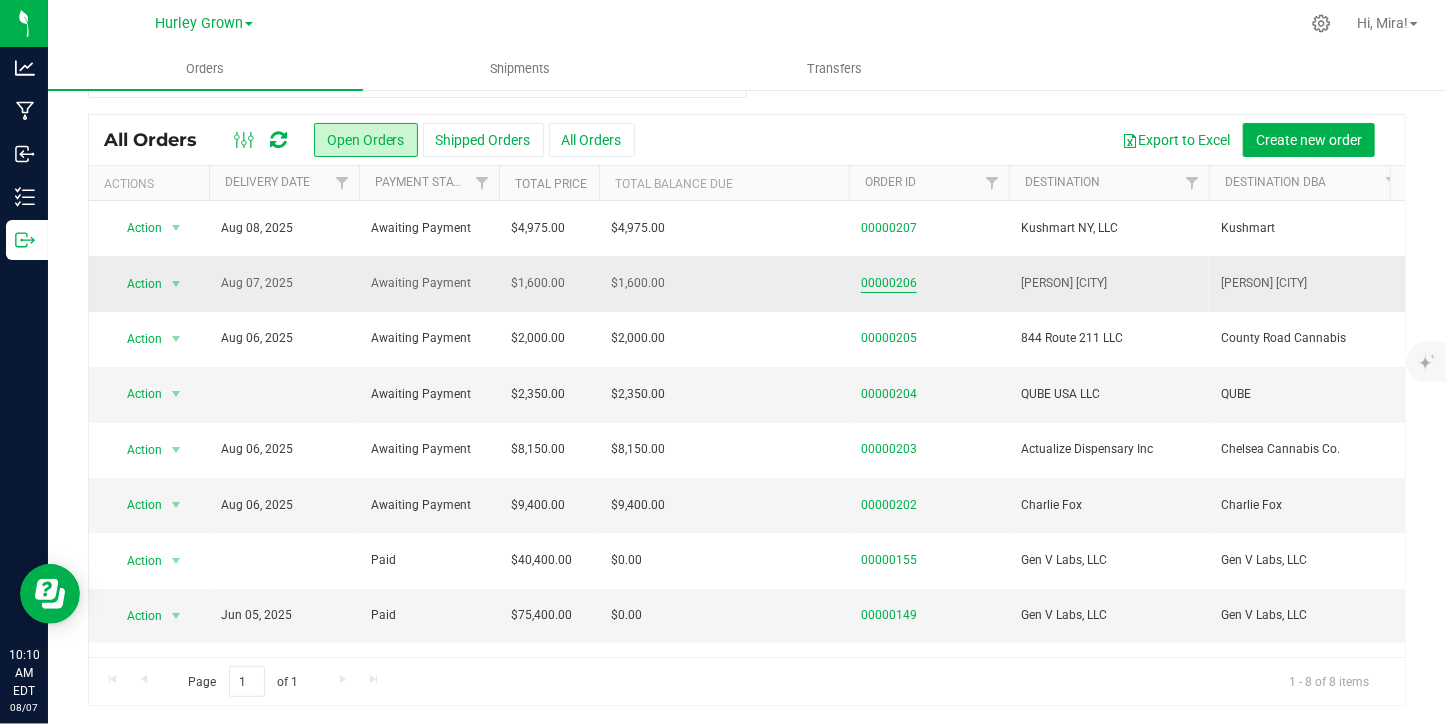 click on "00000206" at bounding box center [889, 283] 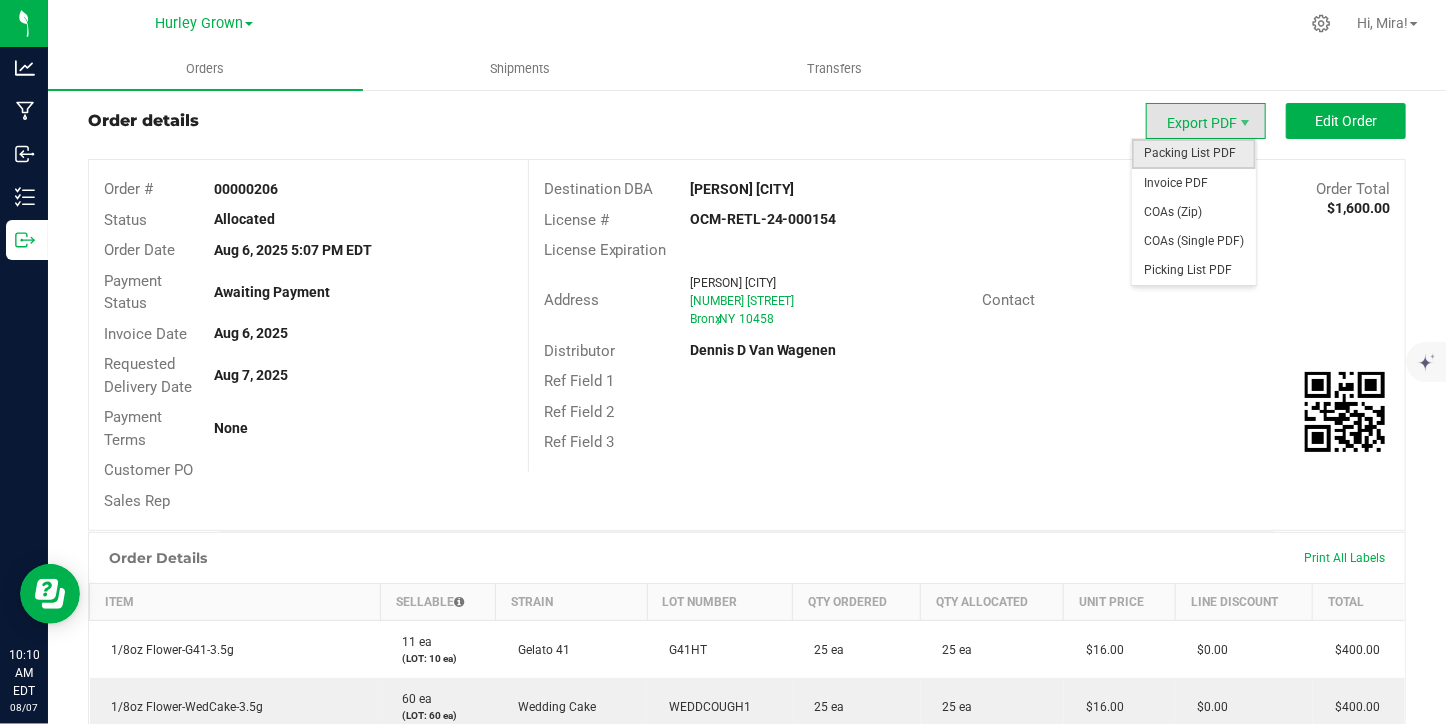 click on "Packing List PDF" at bounding box center (1194, 153) 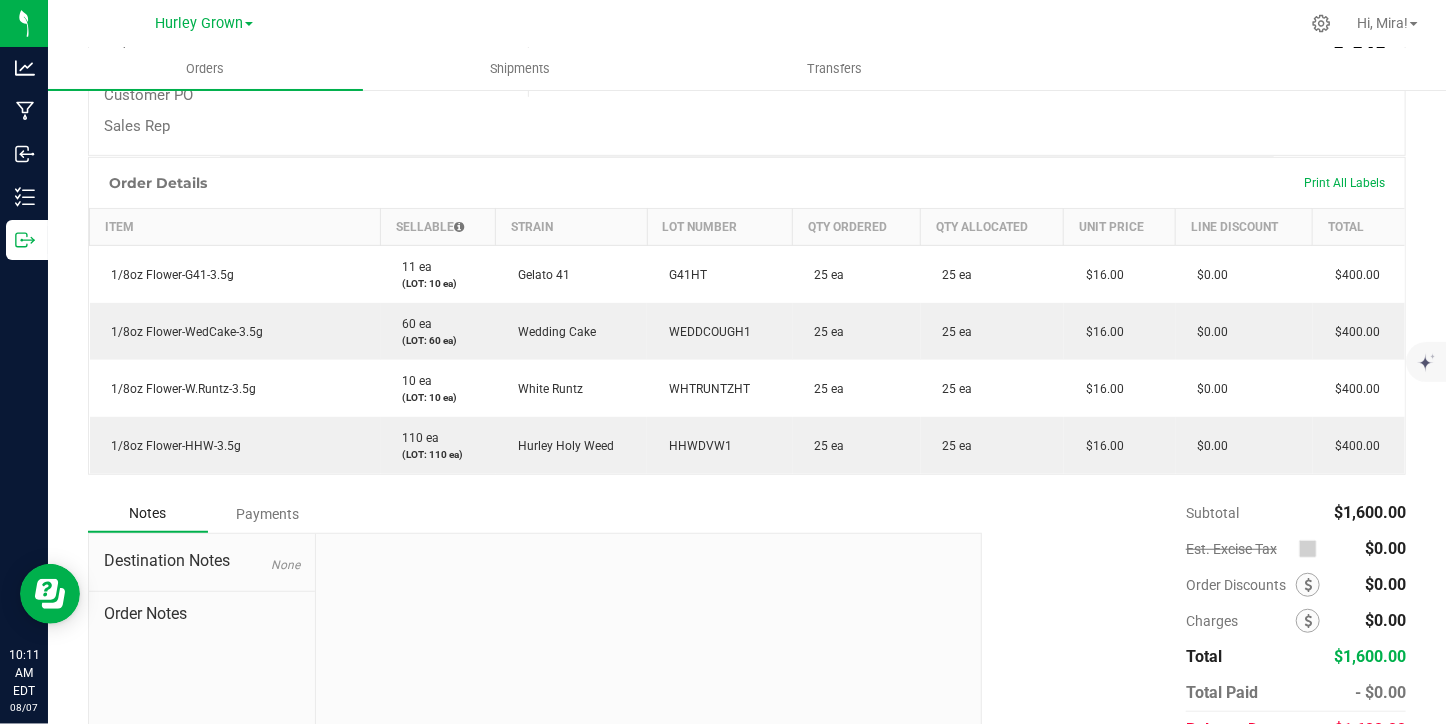 scroll, scrollTop: 350, scrollLeft: 0, axis: vertical 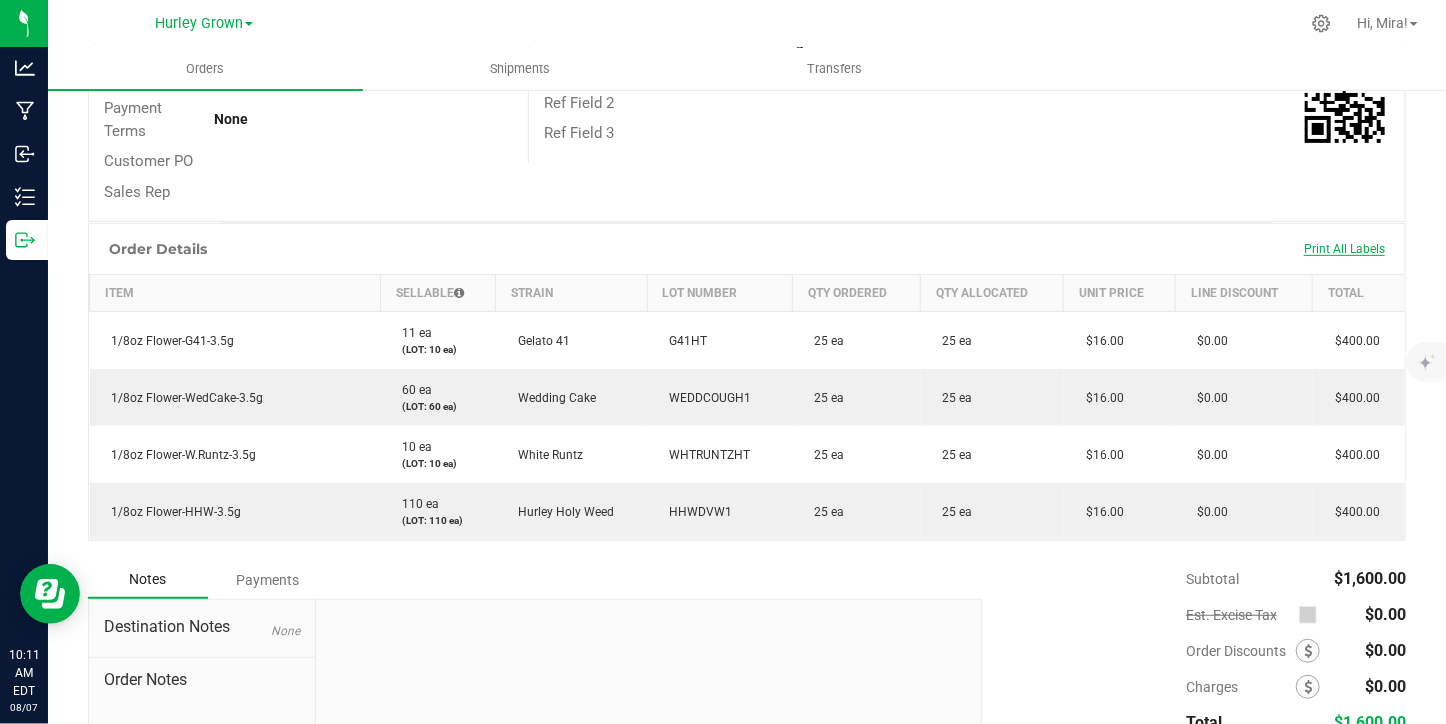 click on "Print All Labels" at bounding box center [1344, 249] 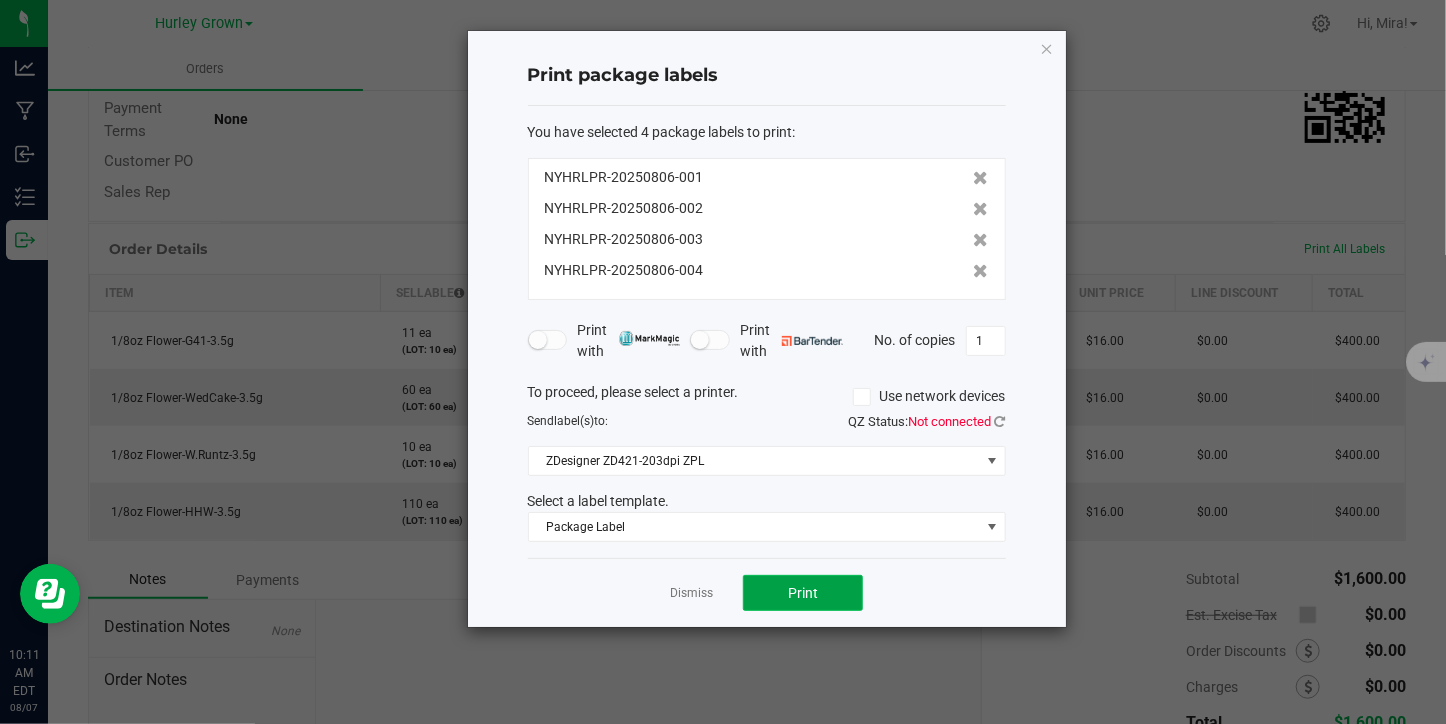 click on "Print" 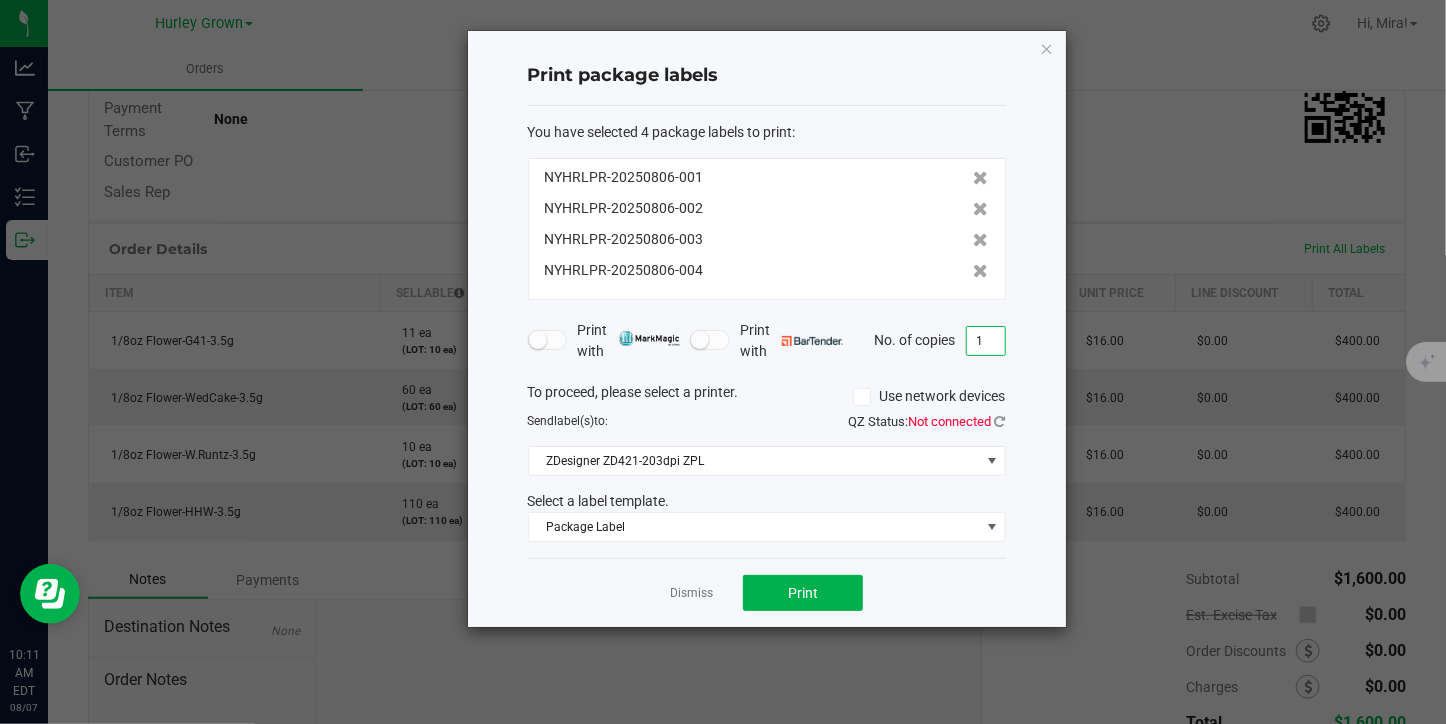 click on "1" at bounding box center [986, 341] 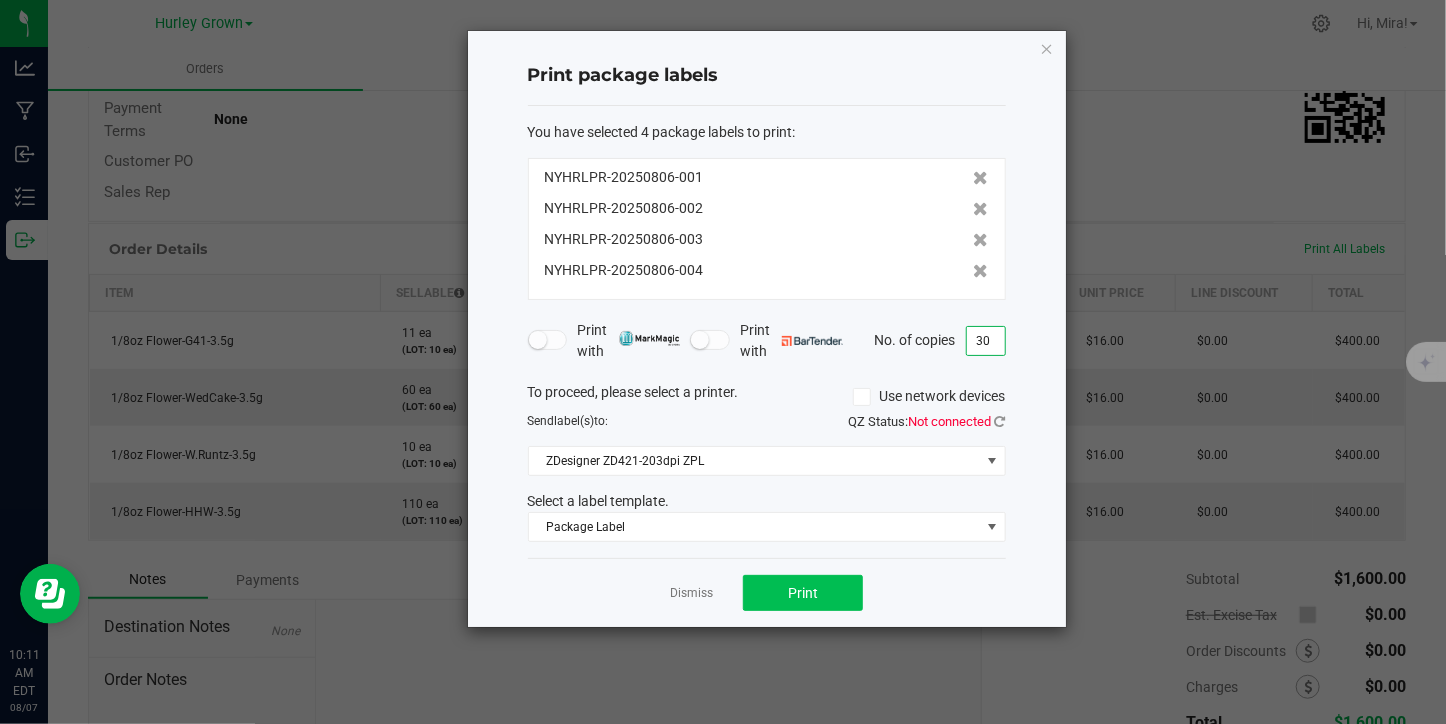 type on "30" 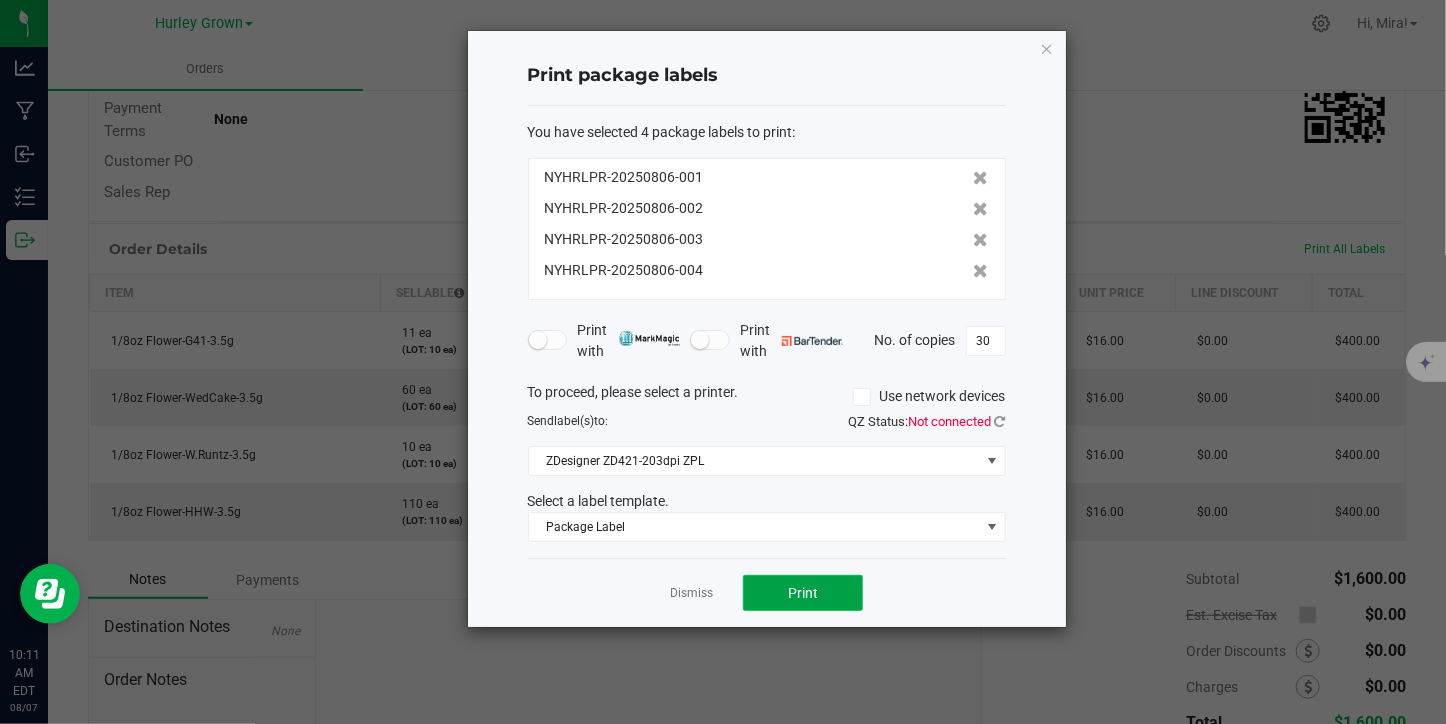 click on "Print" 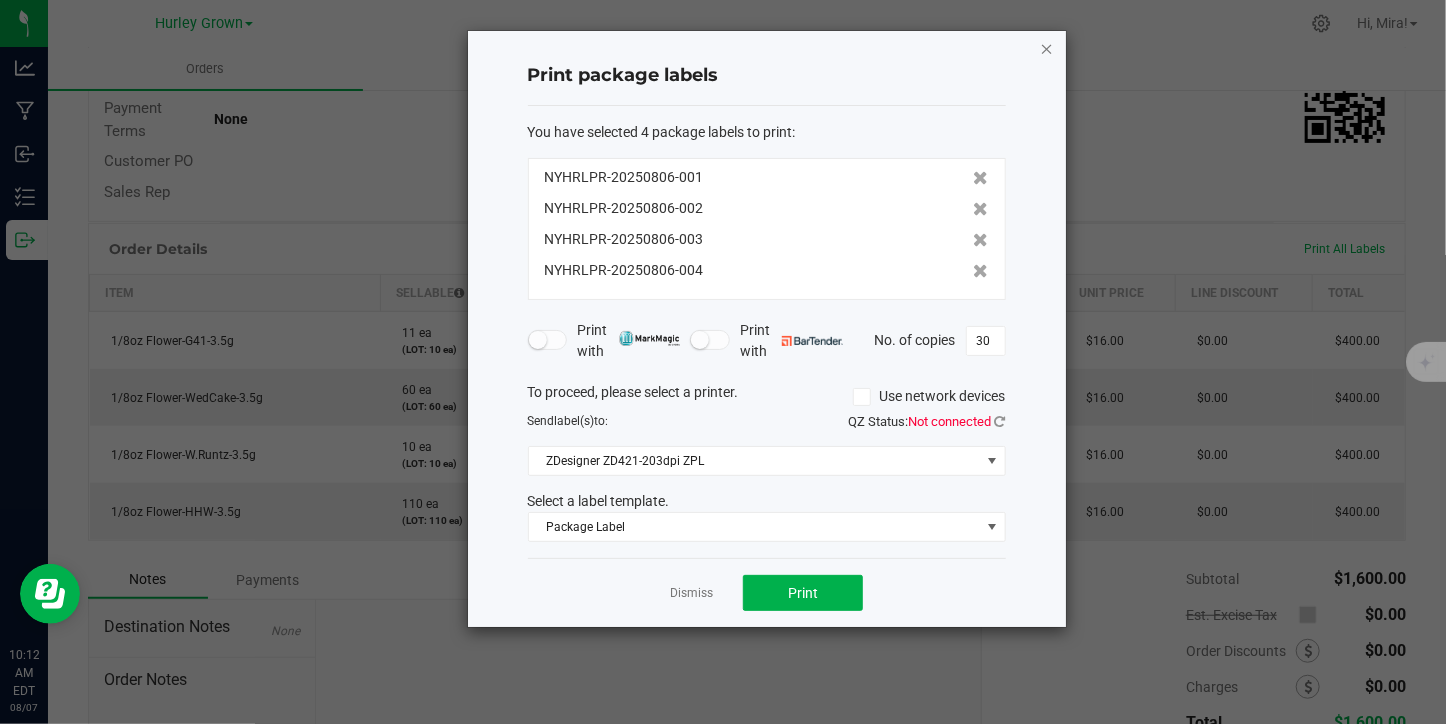 click 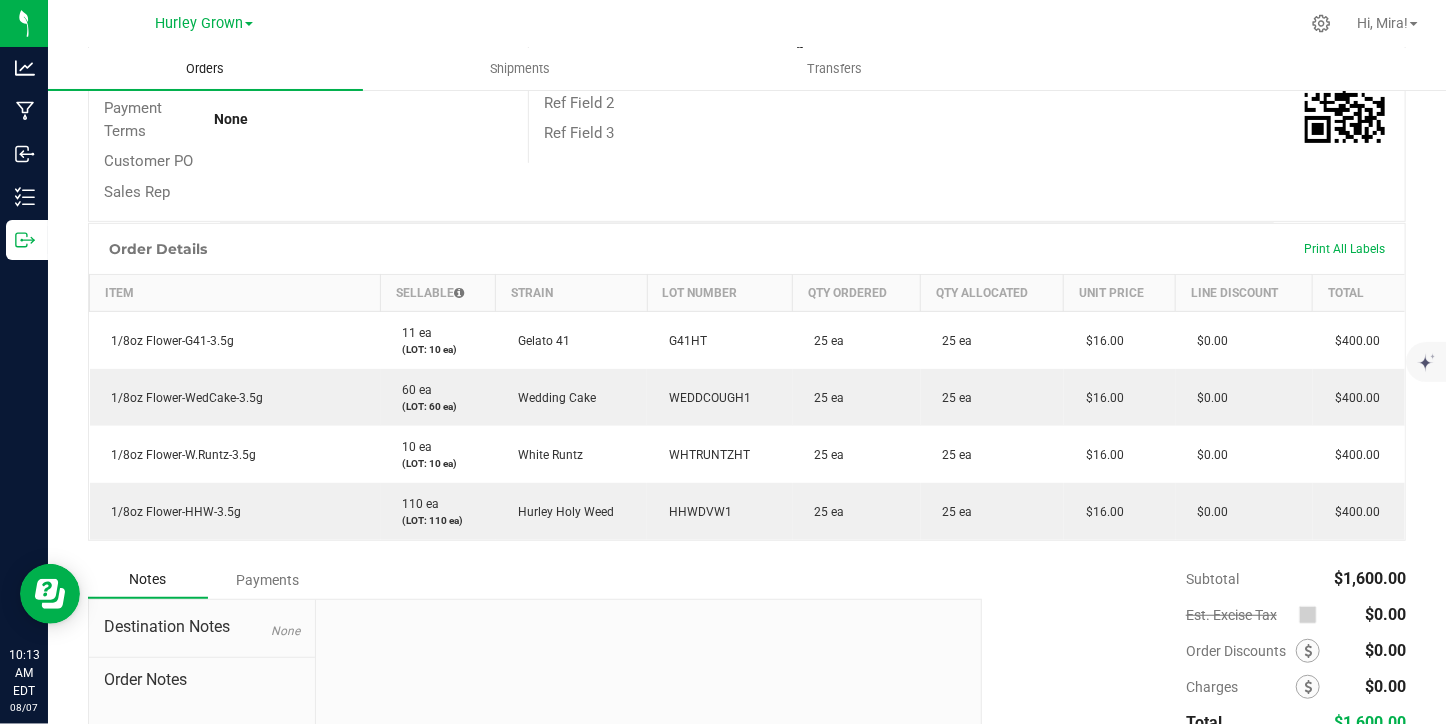 click on "Orders" at bounding box center [205, 69] 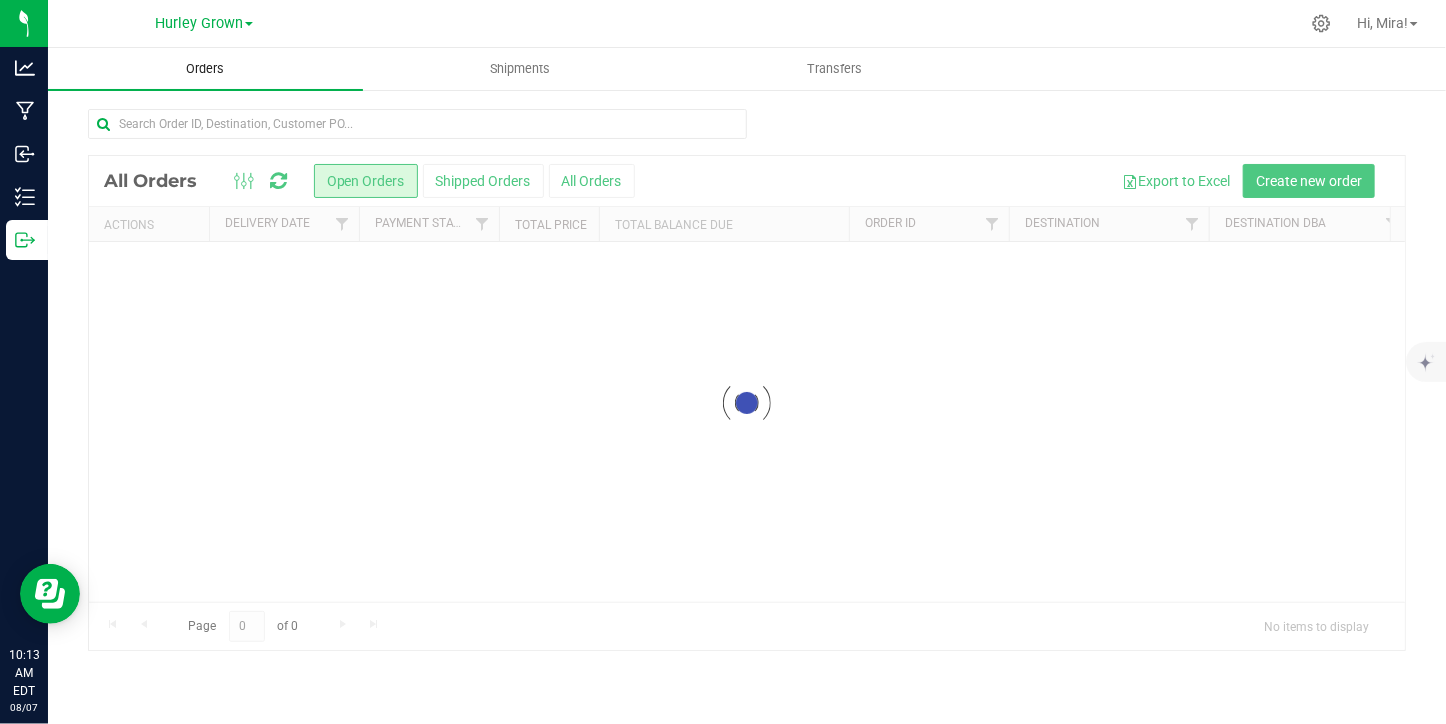 scroll, scrollTop: 0, scrollLeft: 0, axis: both 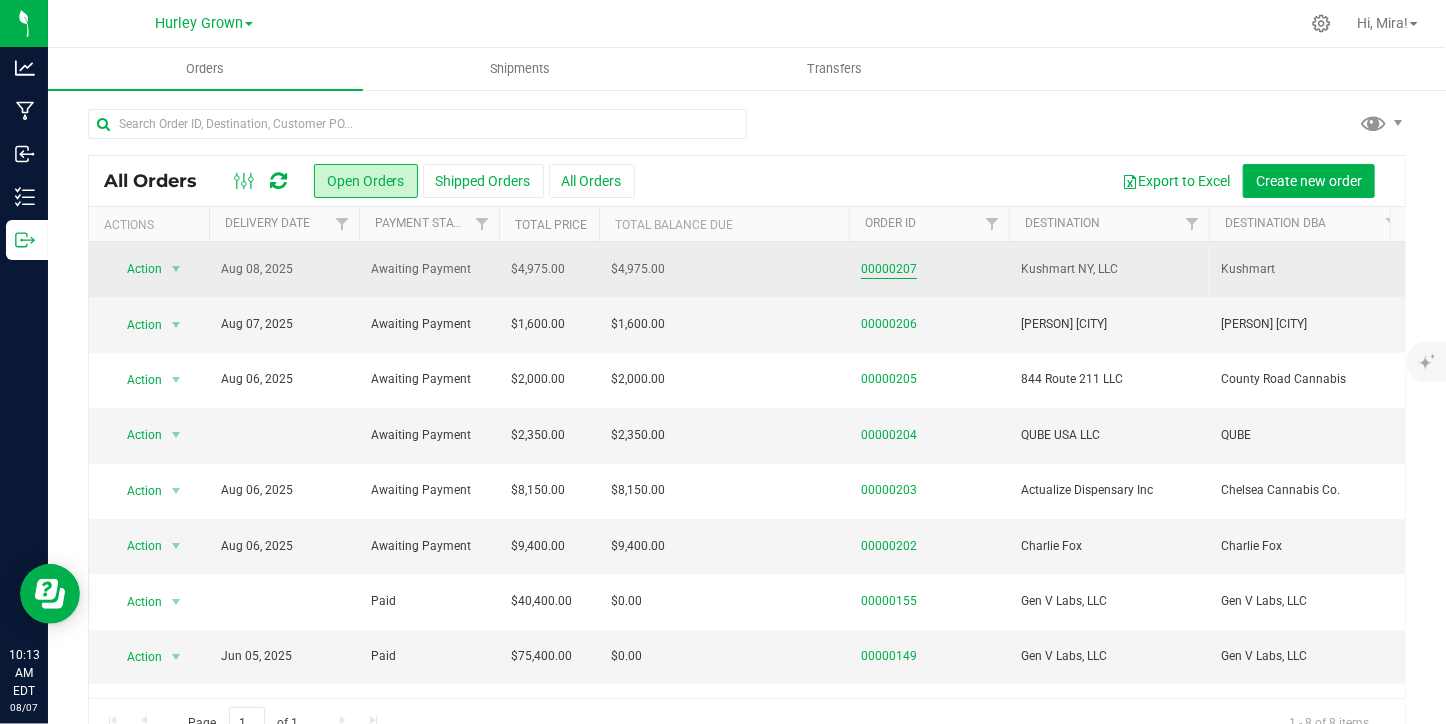 click on "00000207" at bounding box center [889, 269] 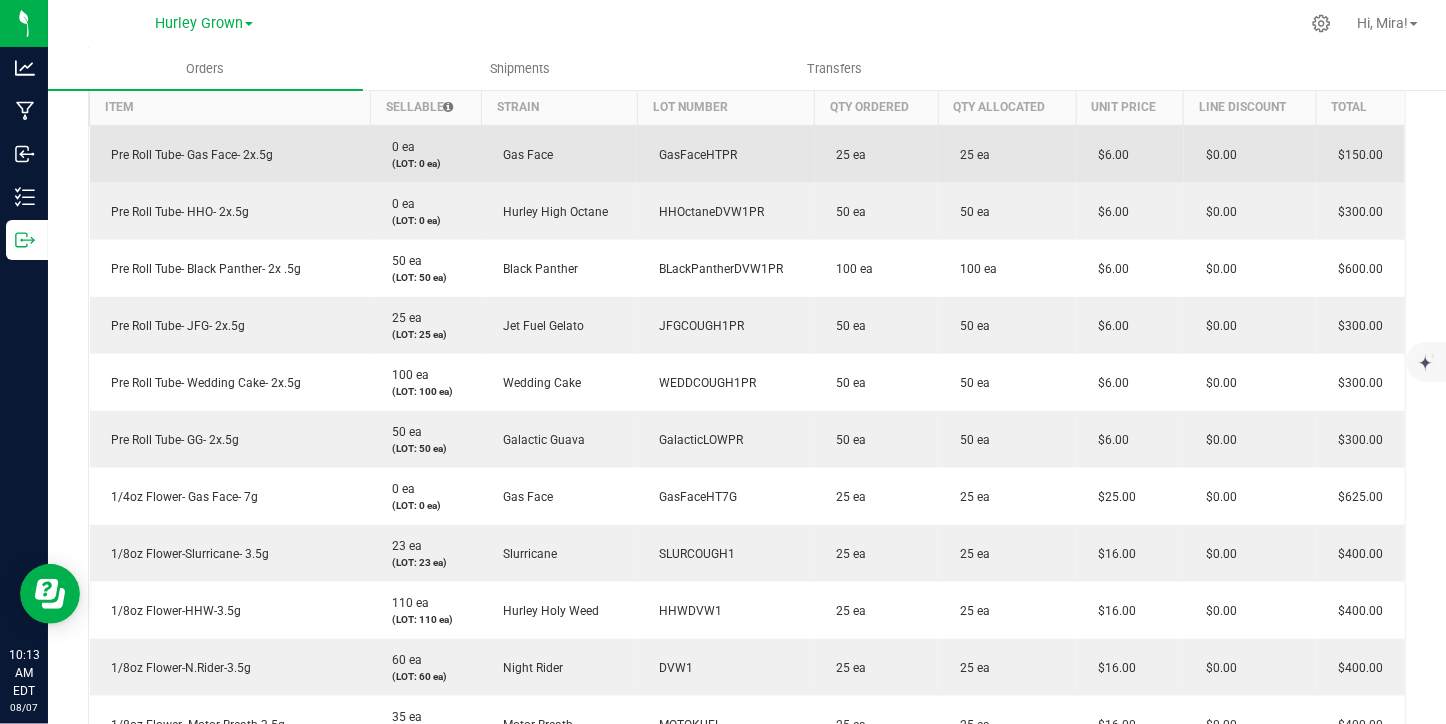 scroll, scrollTop: 0, scrollLeft: 0, axis: both 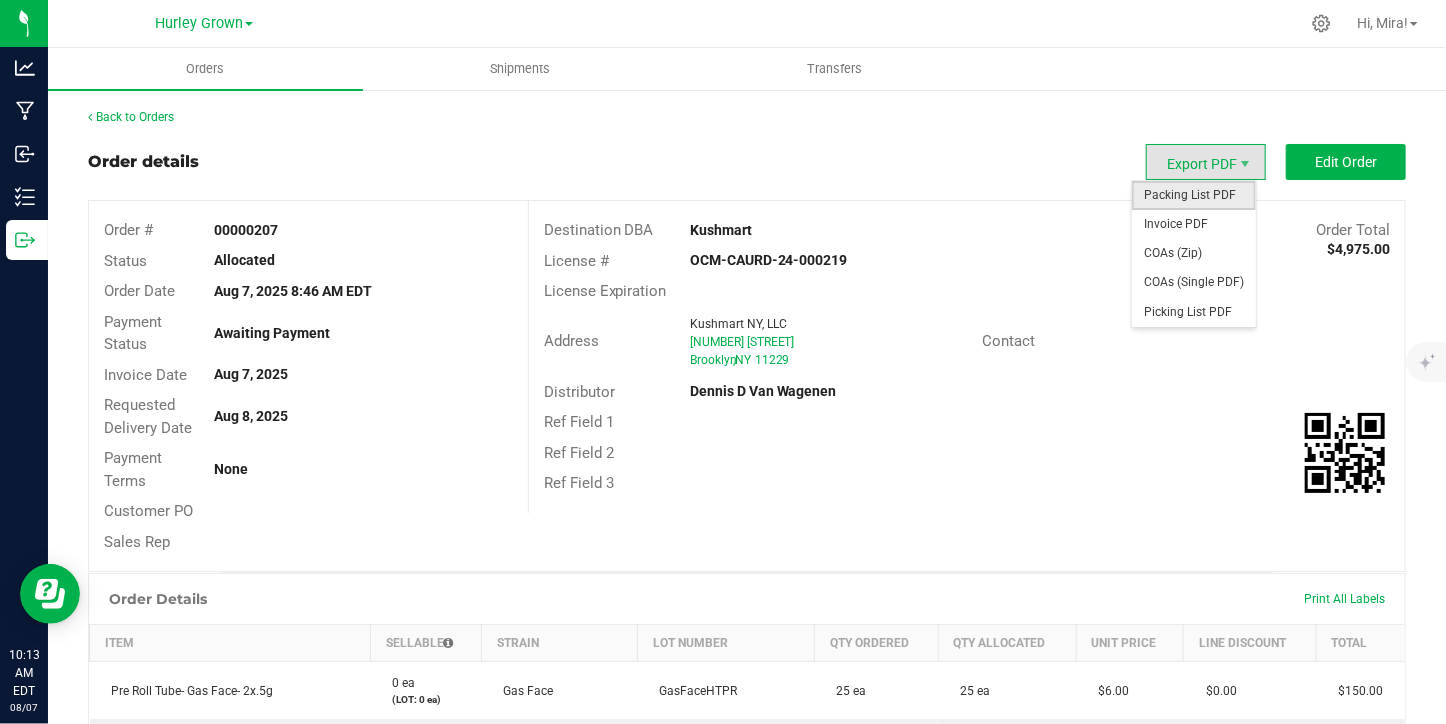 click on "Packing List PDF" at bounding box center (1194, 195) 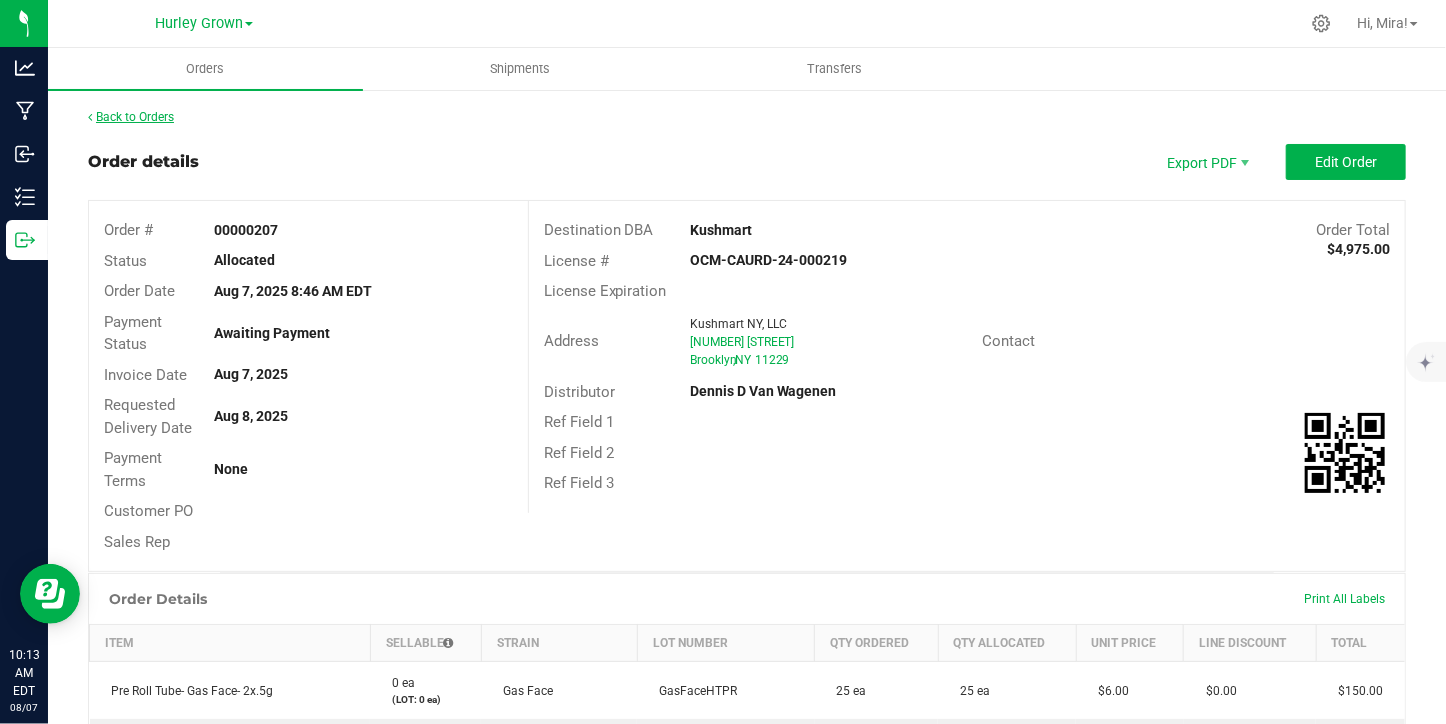 click on "Back to Orders" at bounding box center [131, 117] 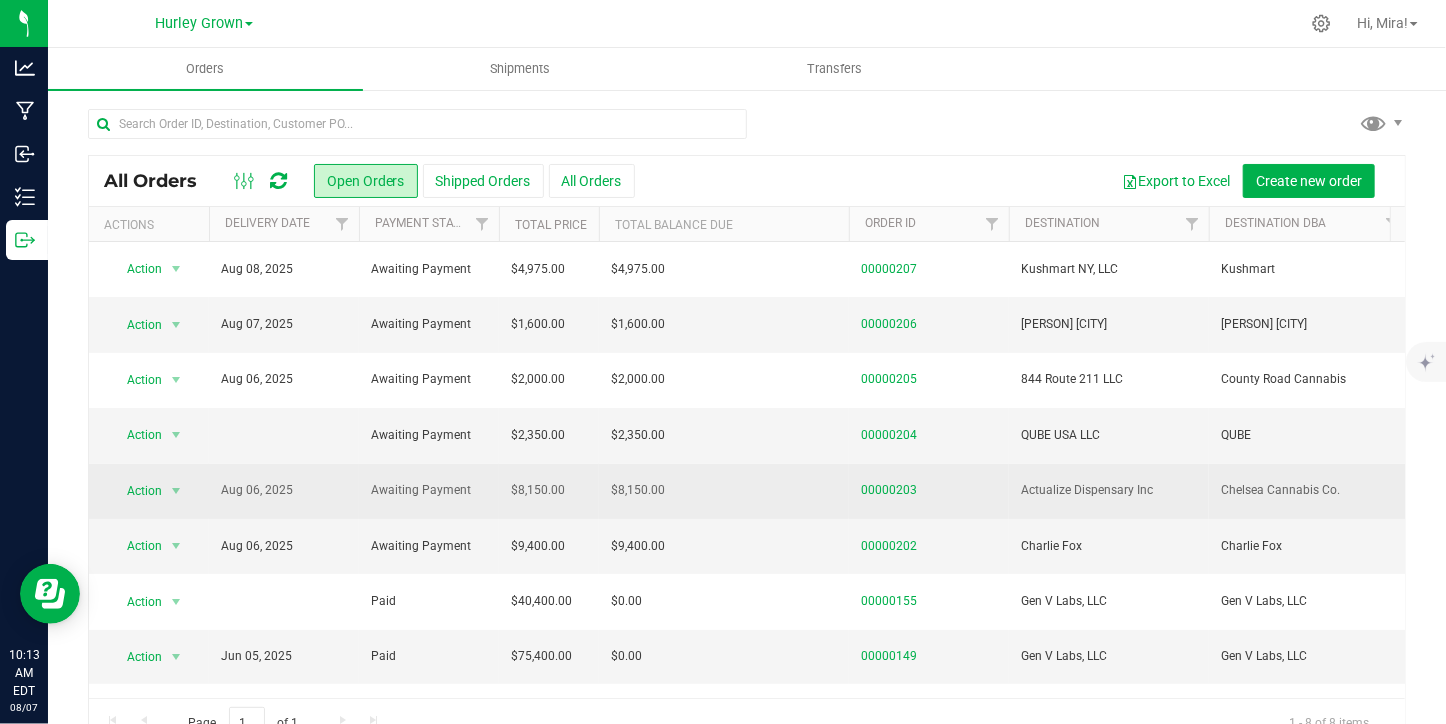 click on "Actualize Dispensary Inc" at bounding box center [1109, 491] 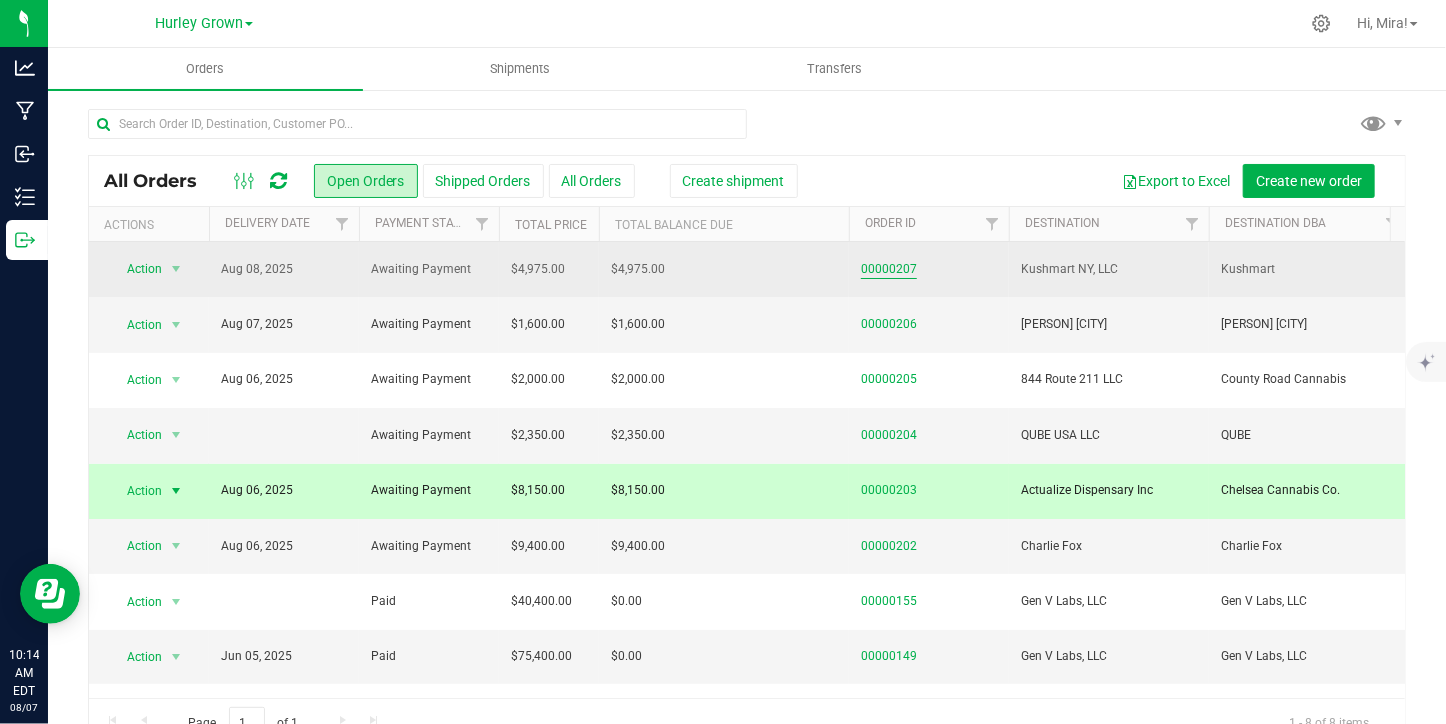 click on "00000207" at bounding box center (889, 269) 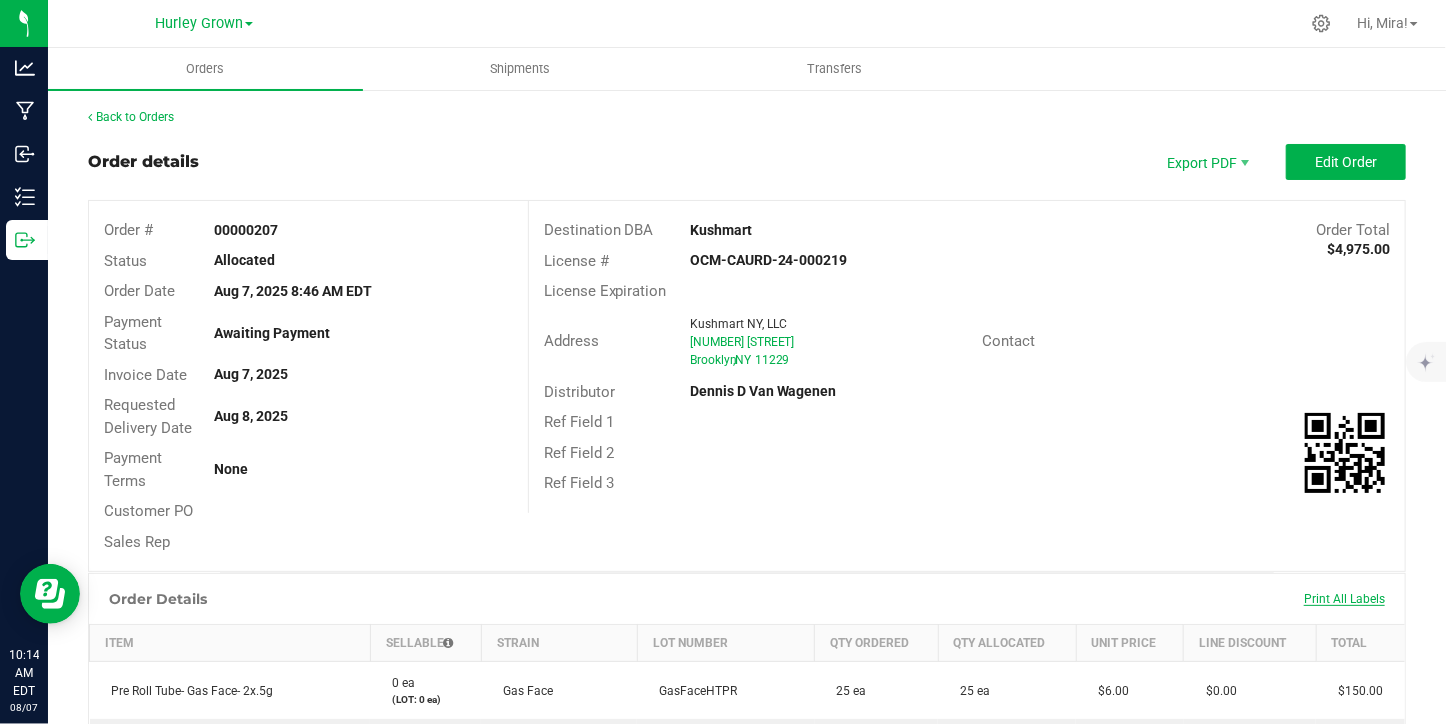 click on "Print All Labels" at bounding box center (1344, 599) 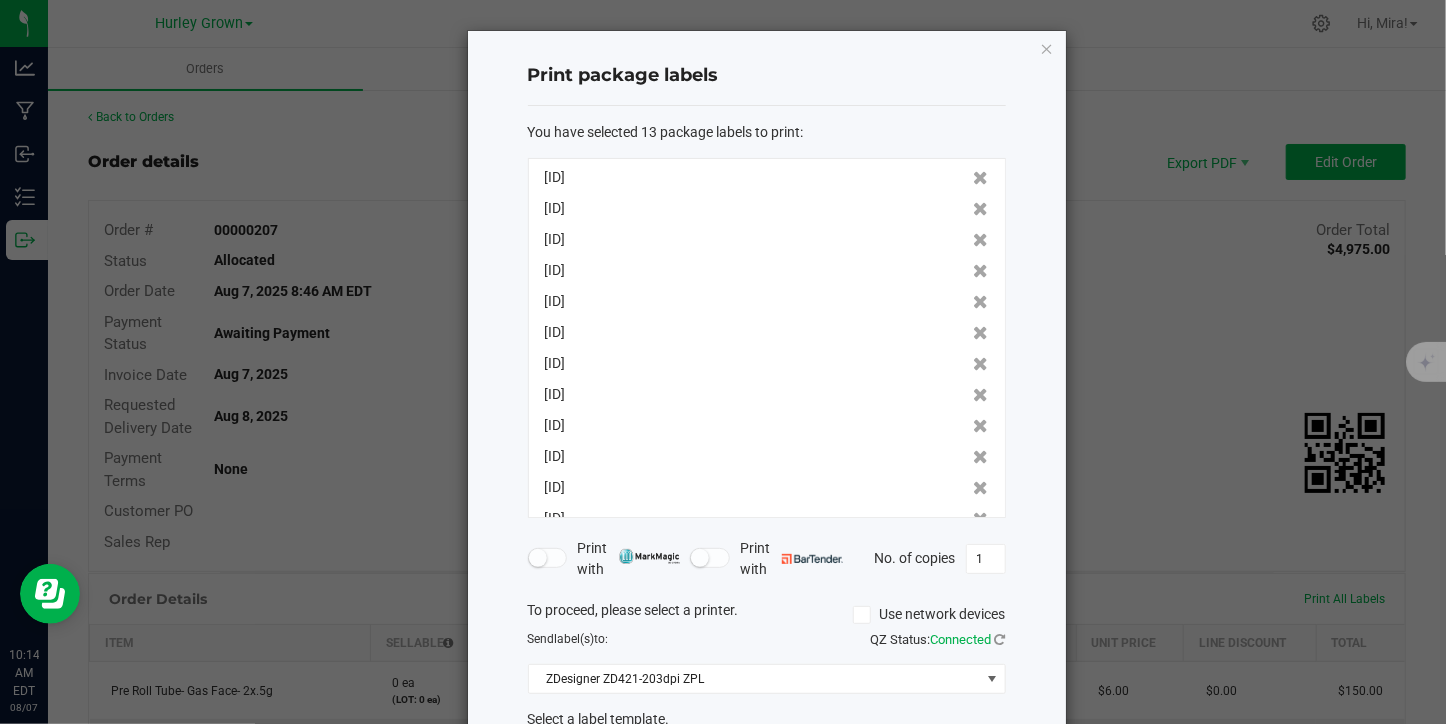 scroll, scrollTop: 150, scrollLeft: 0, axis: vertical 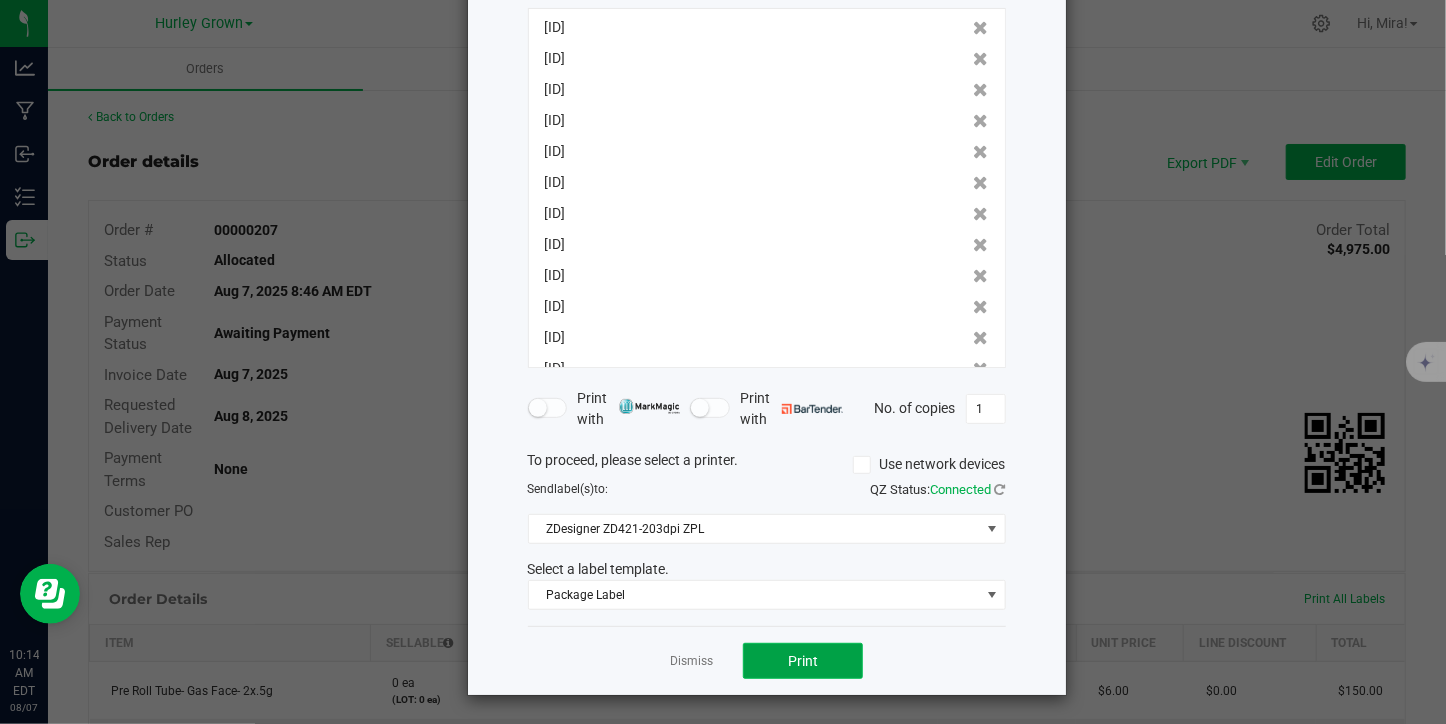 click on "Print" 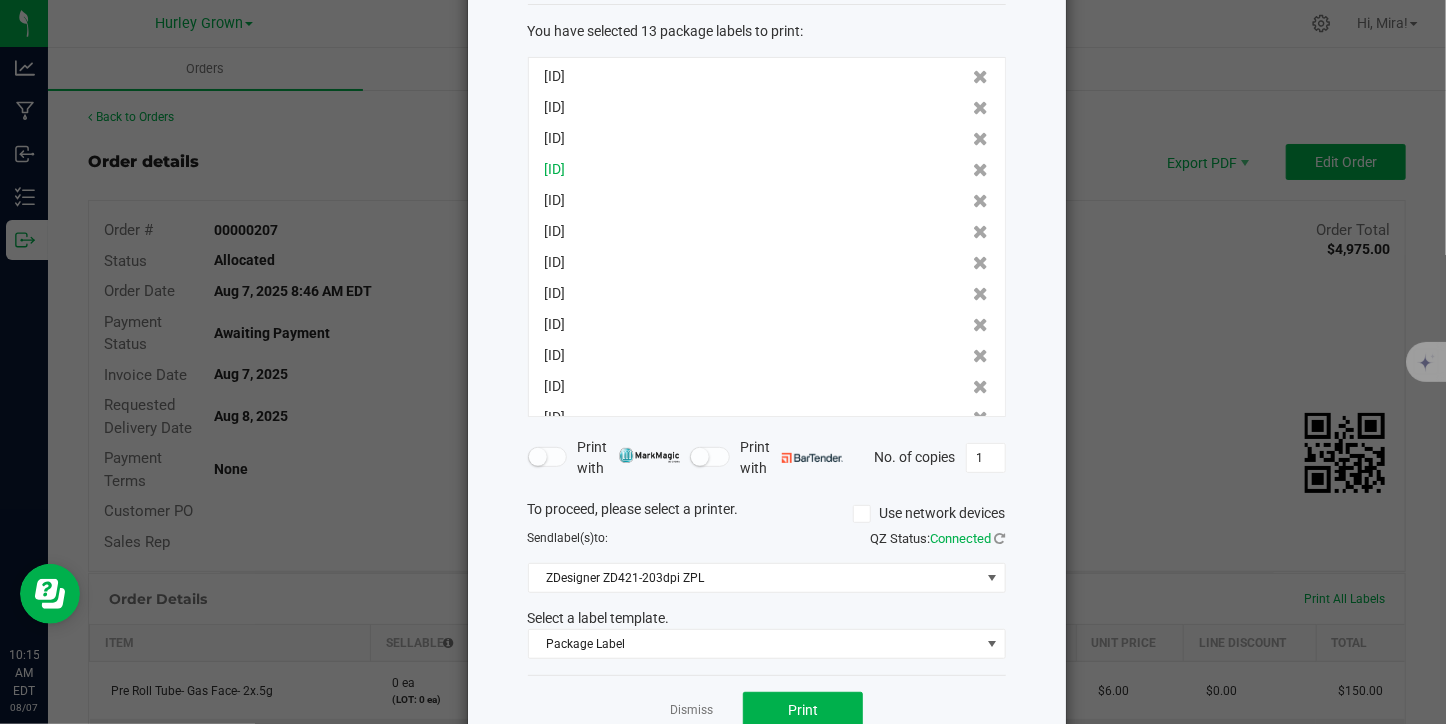scroll, scrollTop: 100, scrollLeft: 0, axis: vertical 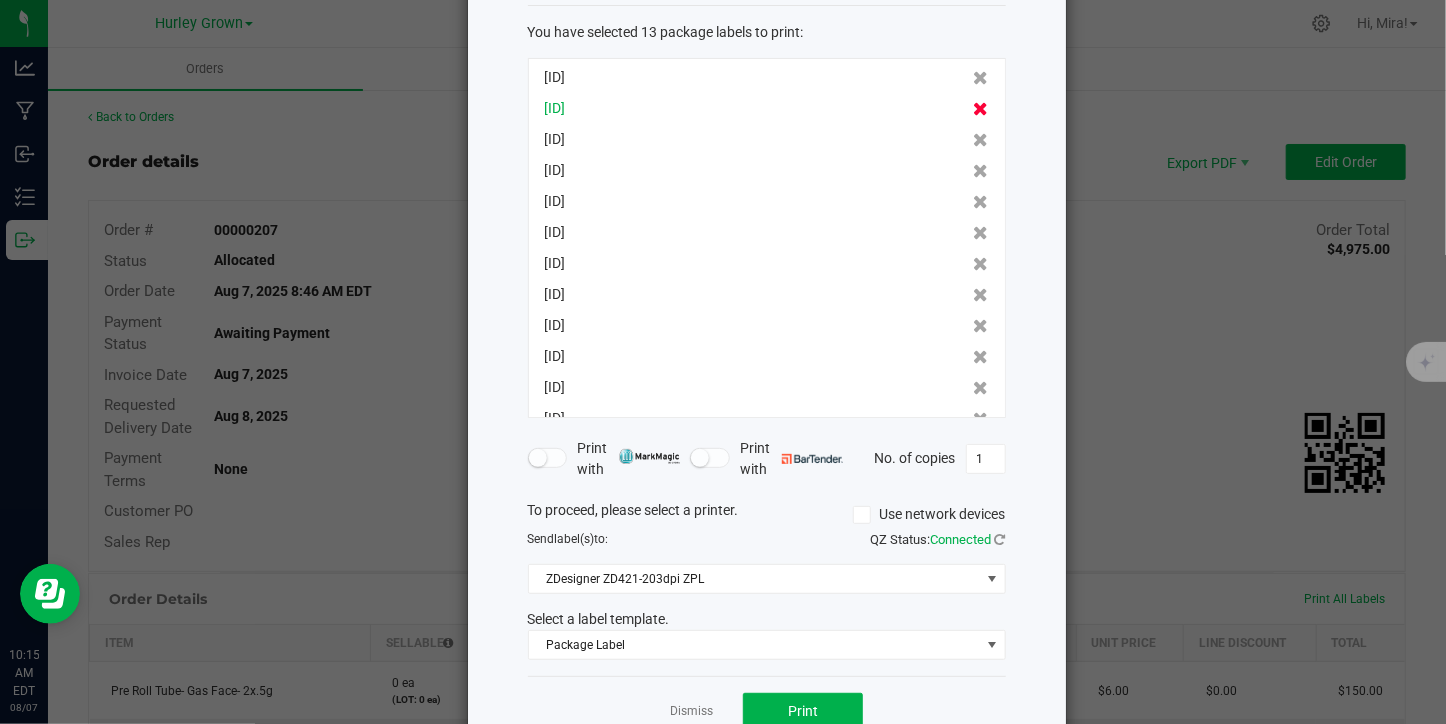 click 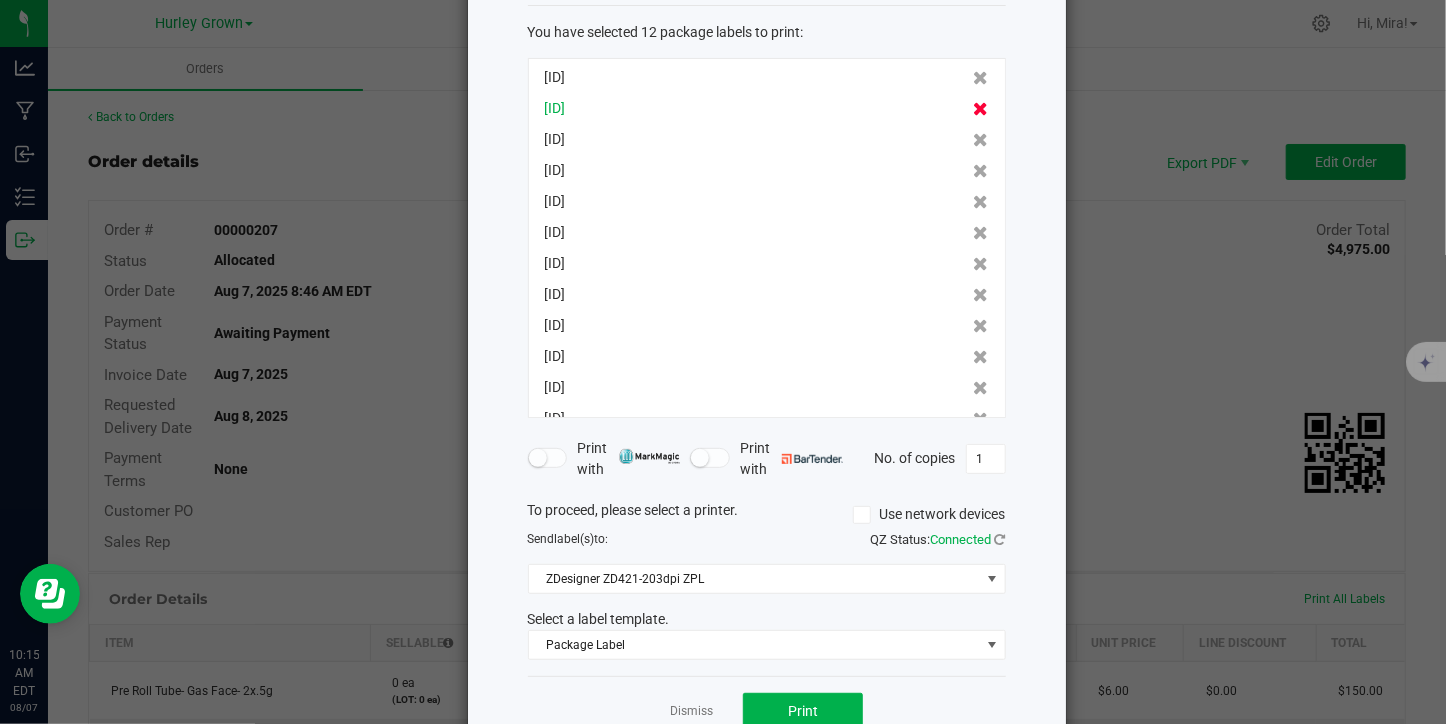 click 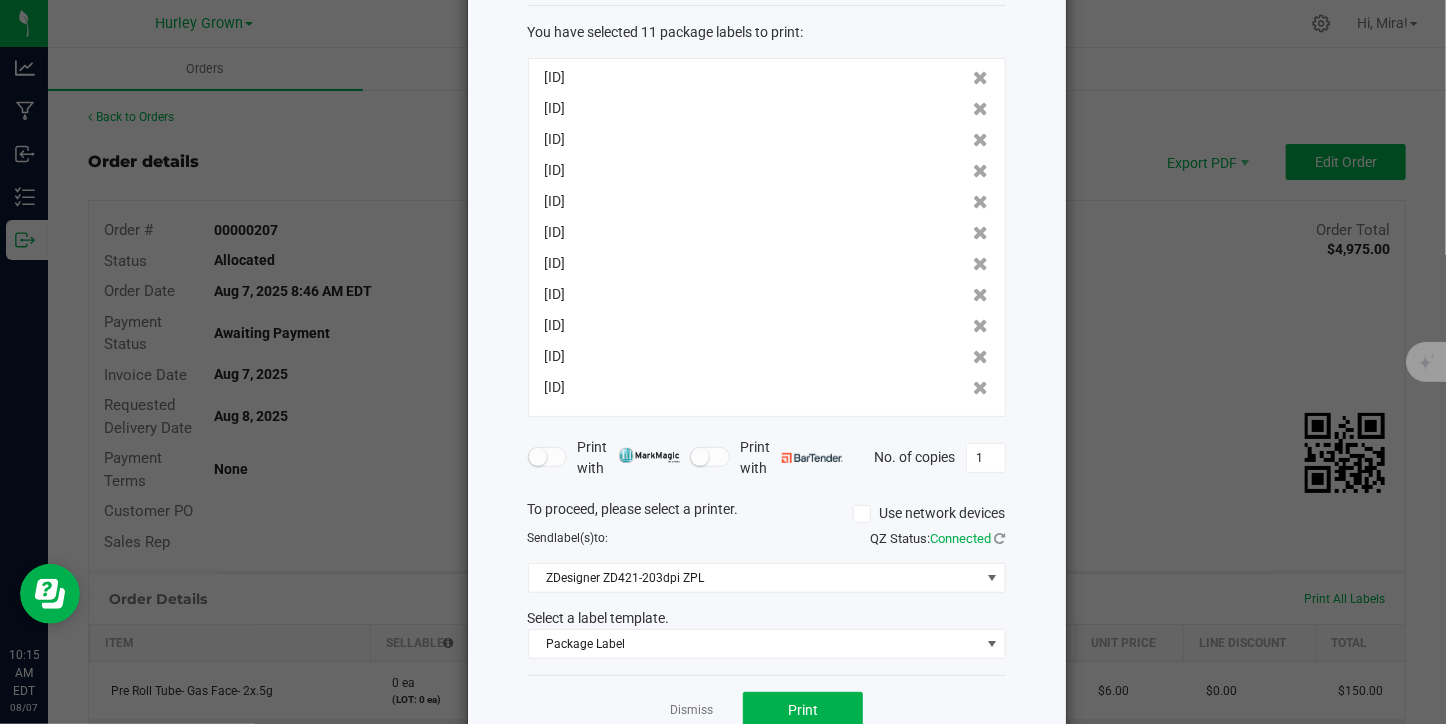 click 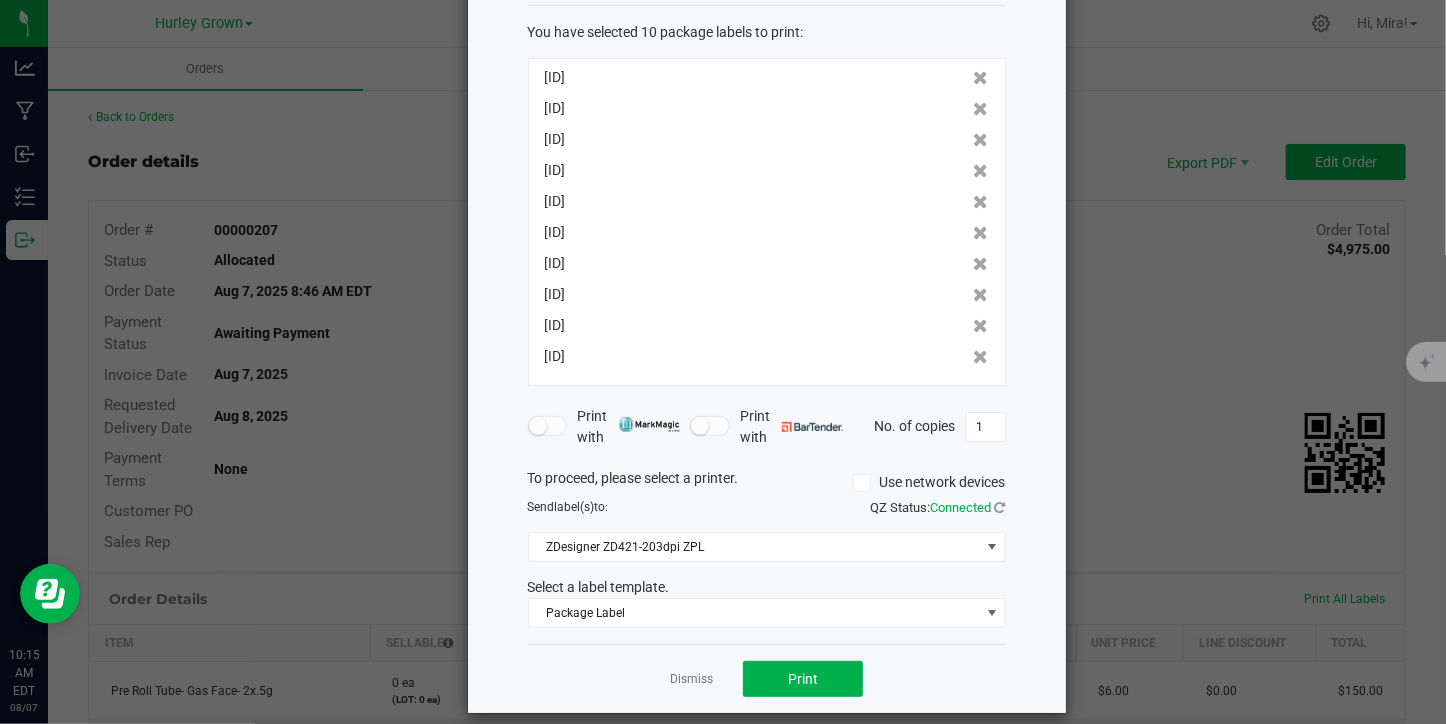 click 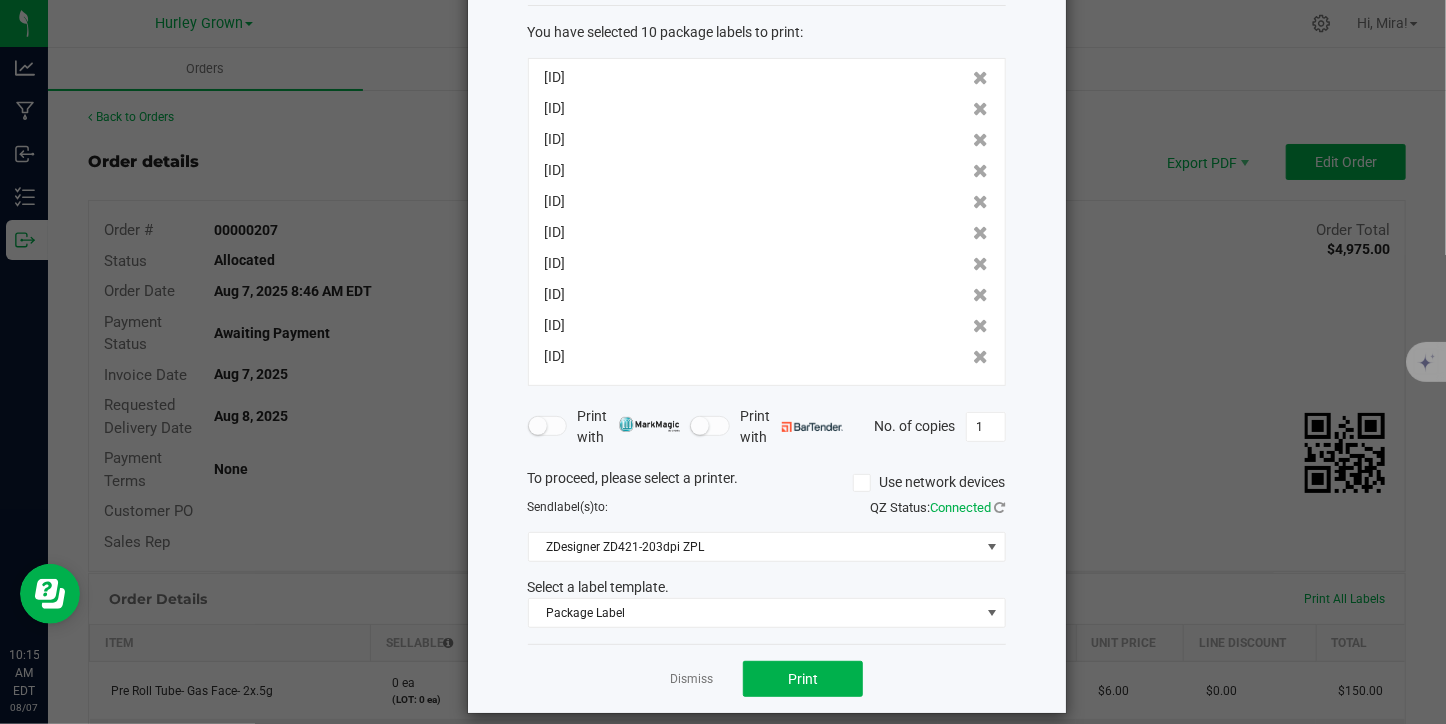 scroll, scrollTop: 87, scrollLeft: 0, axis: vertical 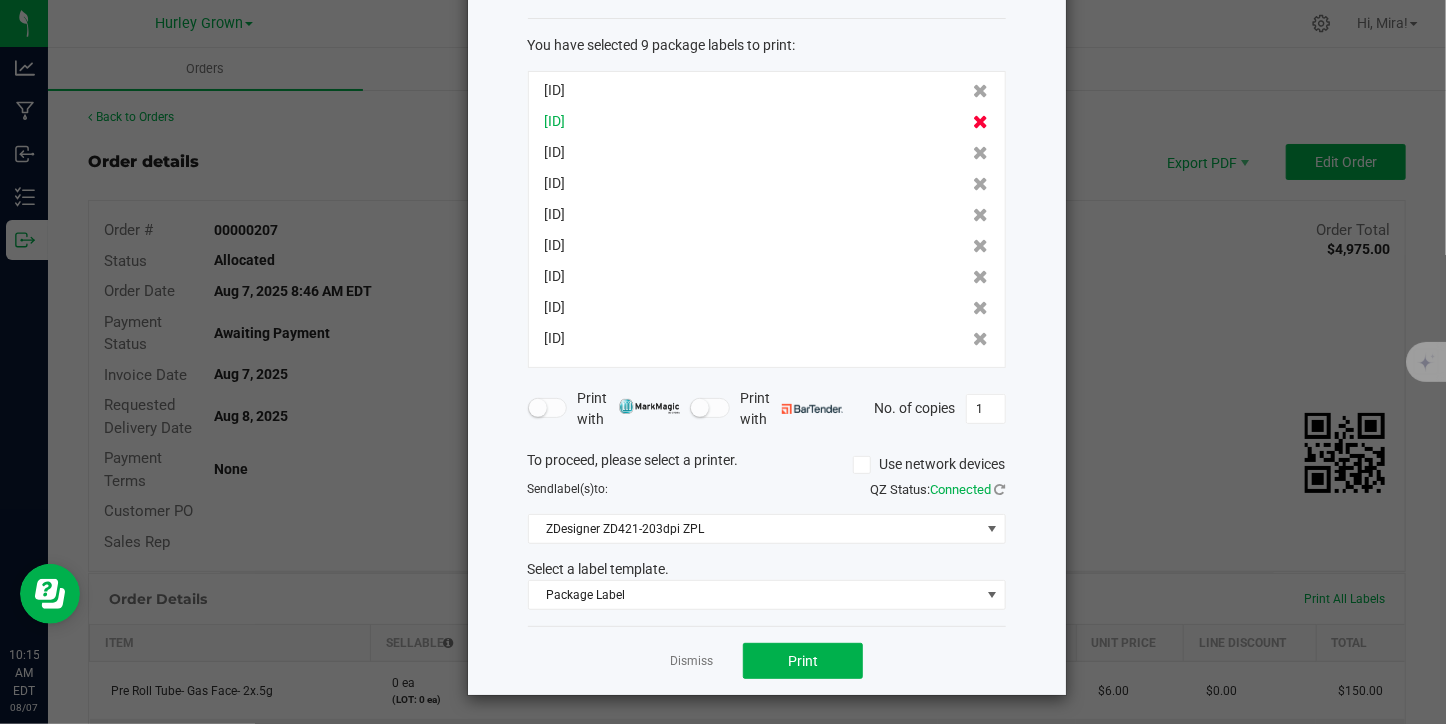 click 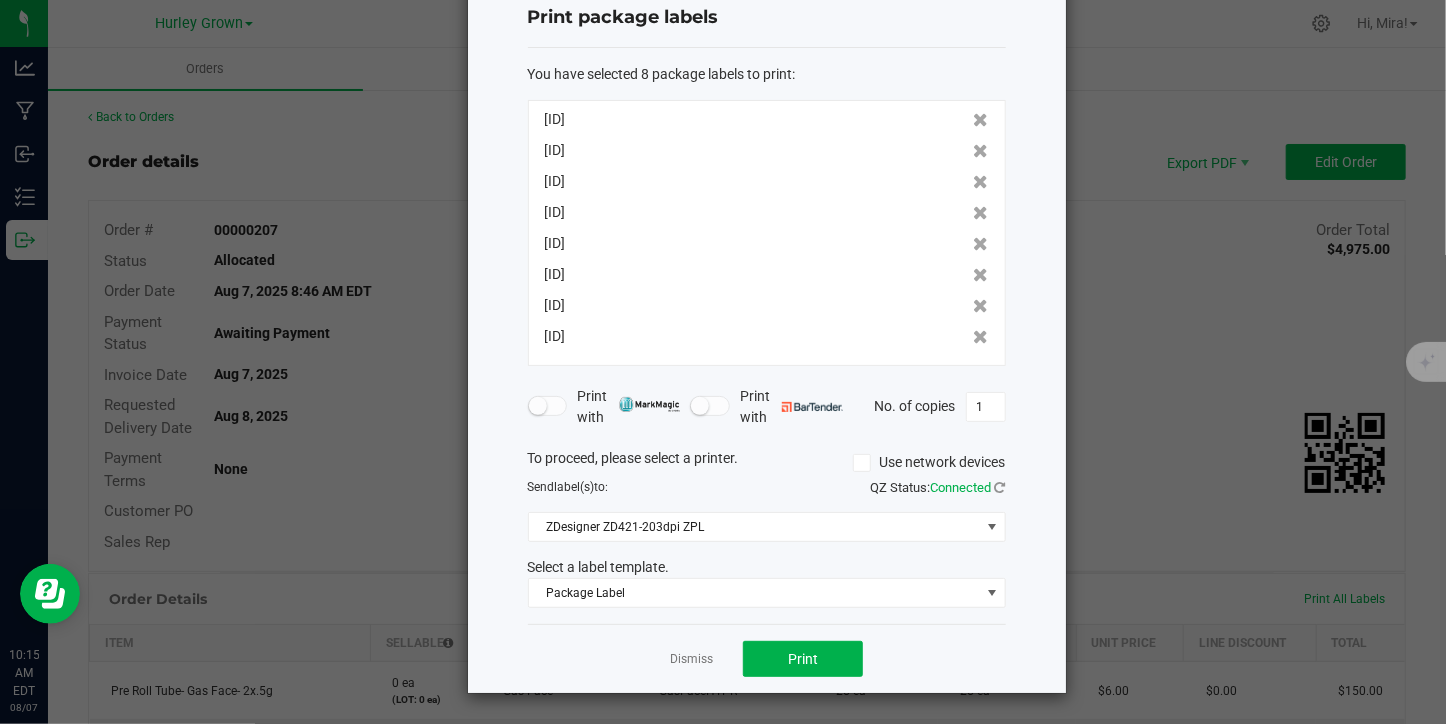 scroll, scrollTop: 56, scrollLeft: 0, axis: vertical 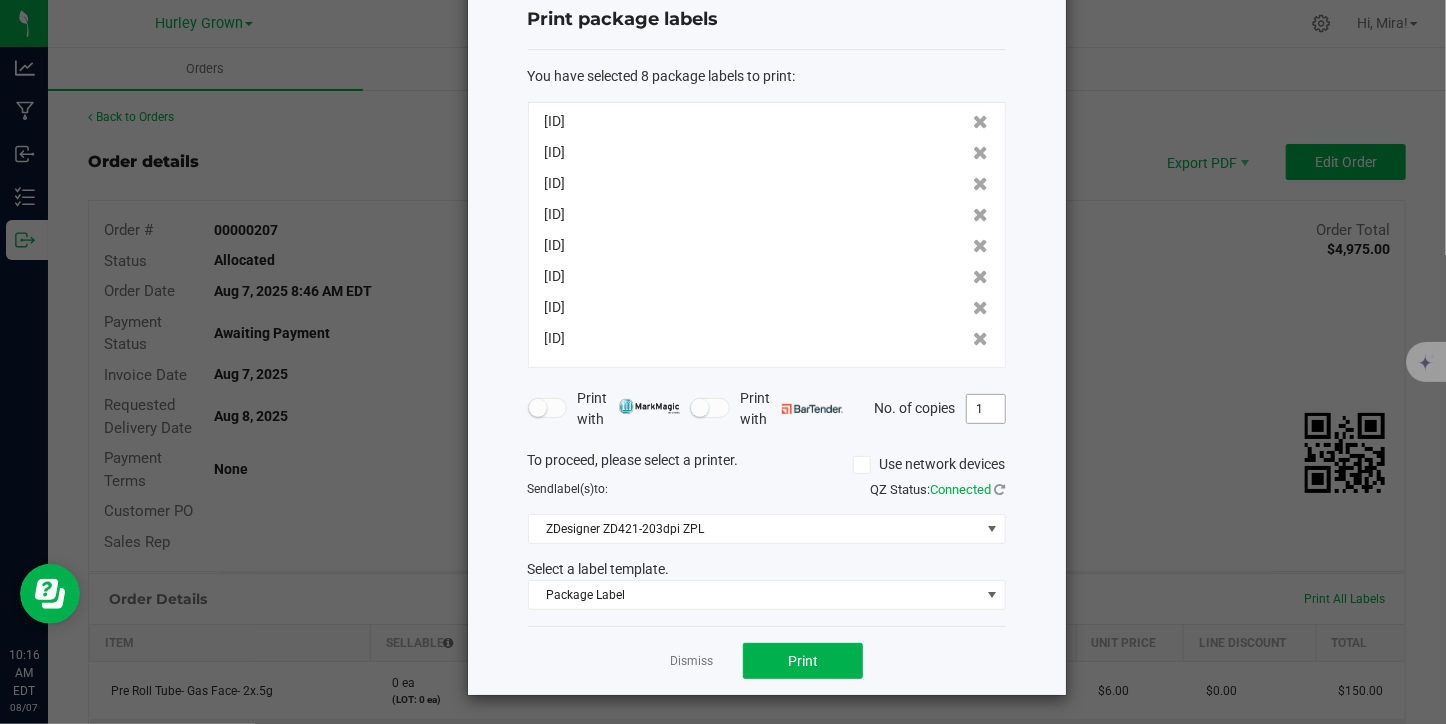 click on "1" at bounding box center [986, 409] 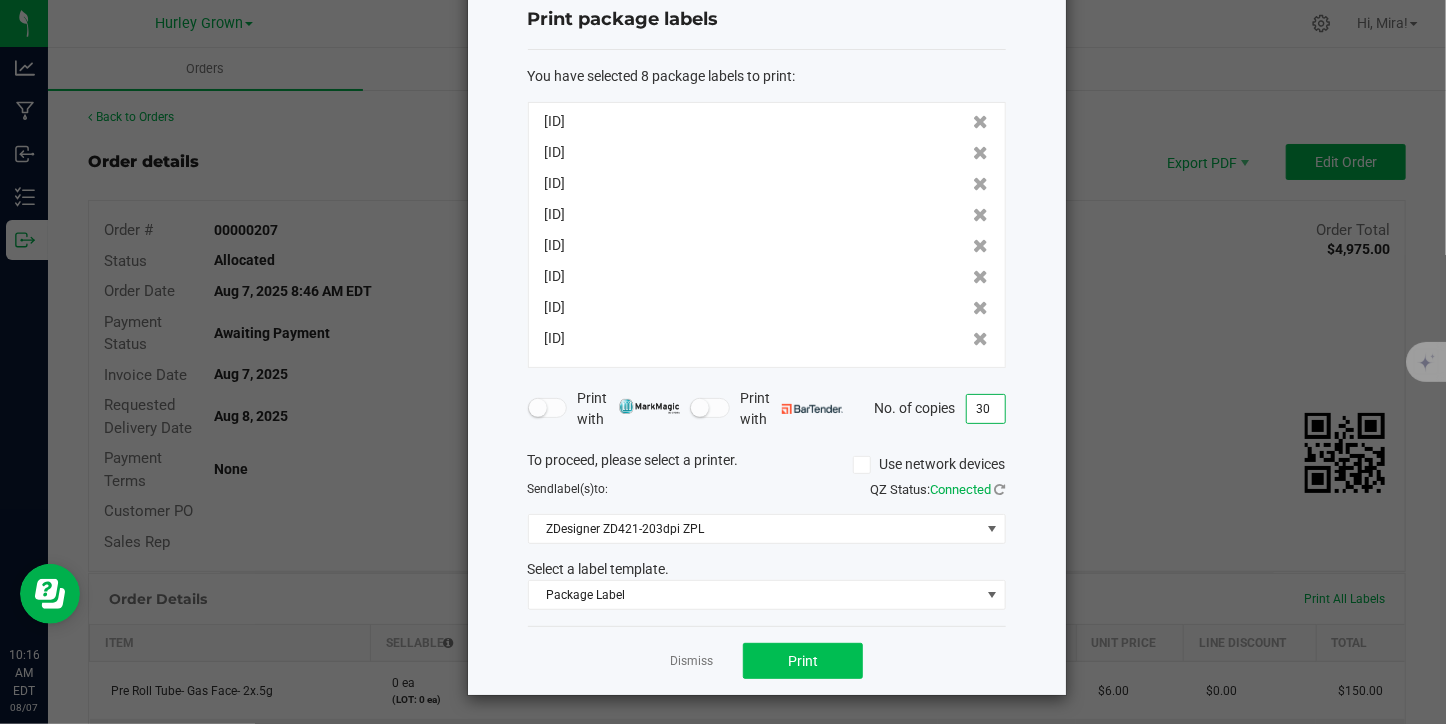 type on "30" 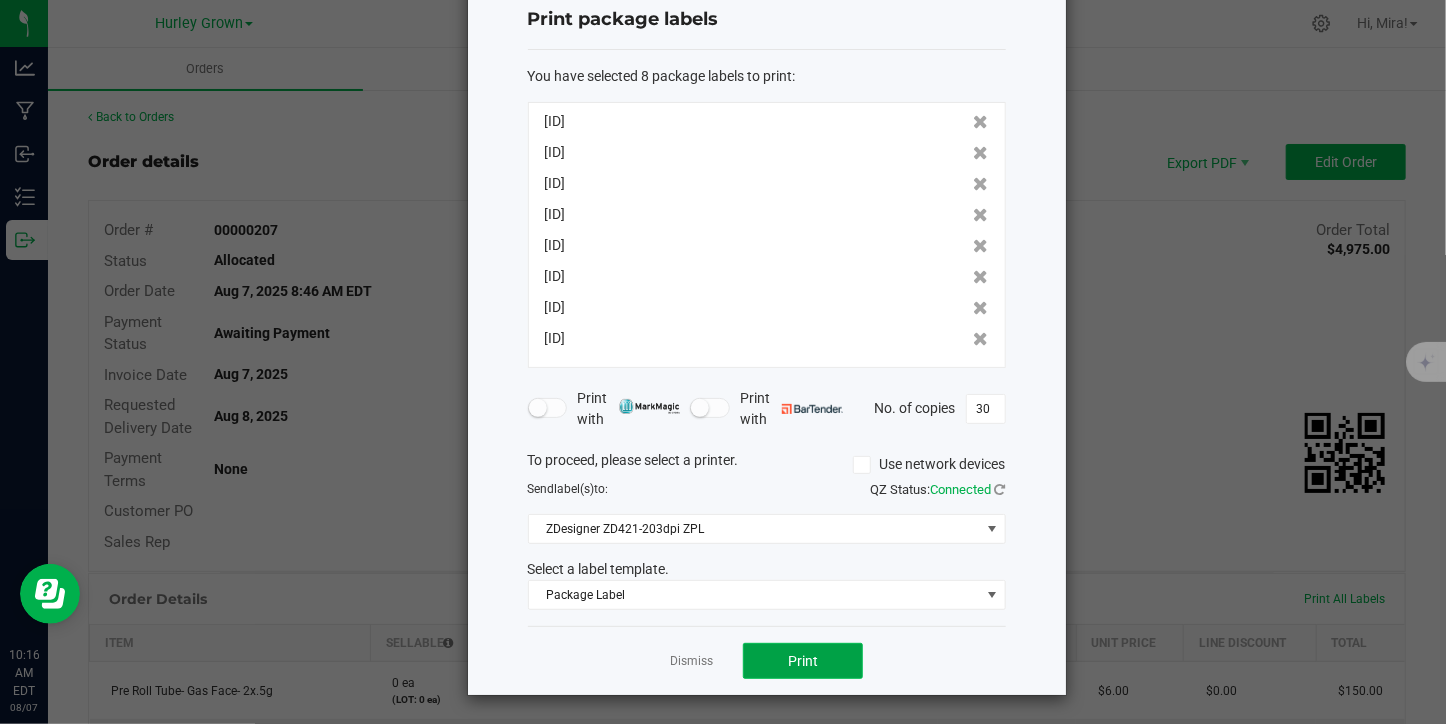 click on "Print" 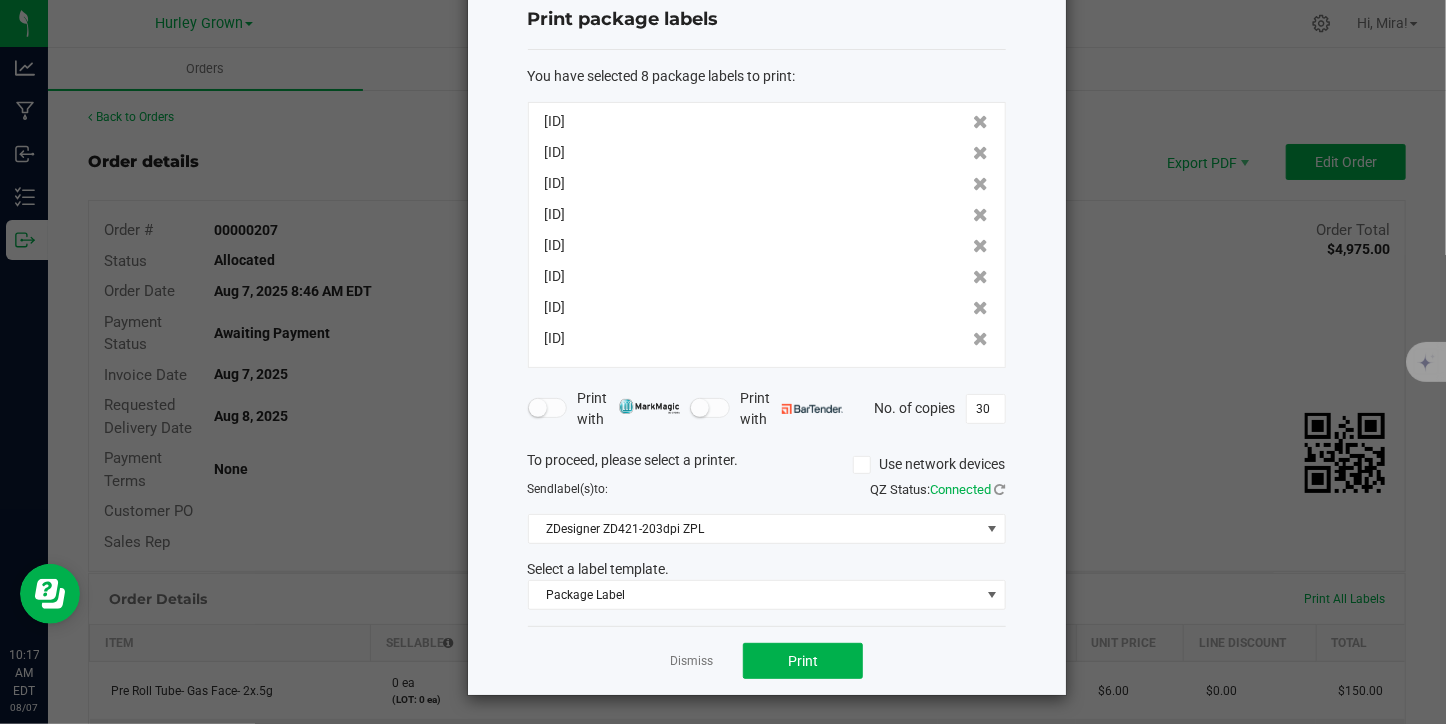 scroll, scrollTop: 0, scrollLeft: 0, axis: both 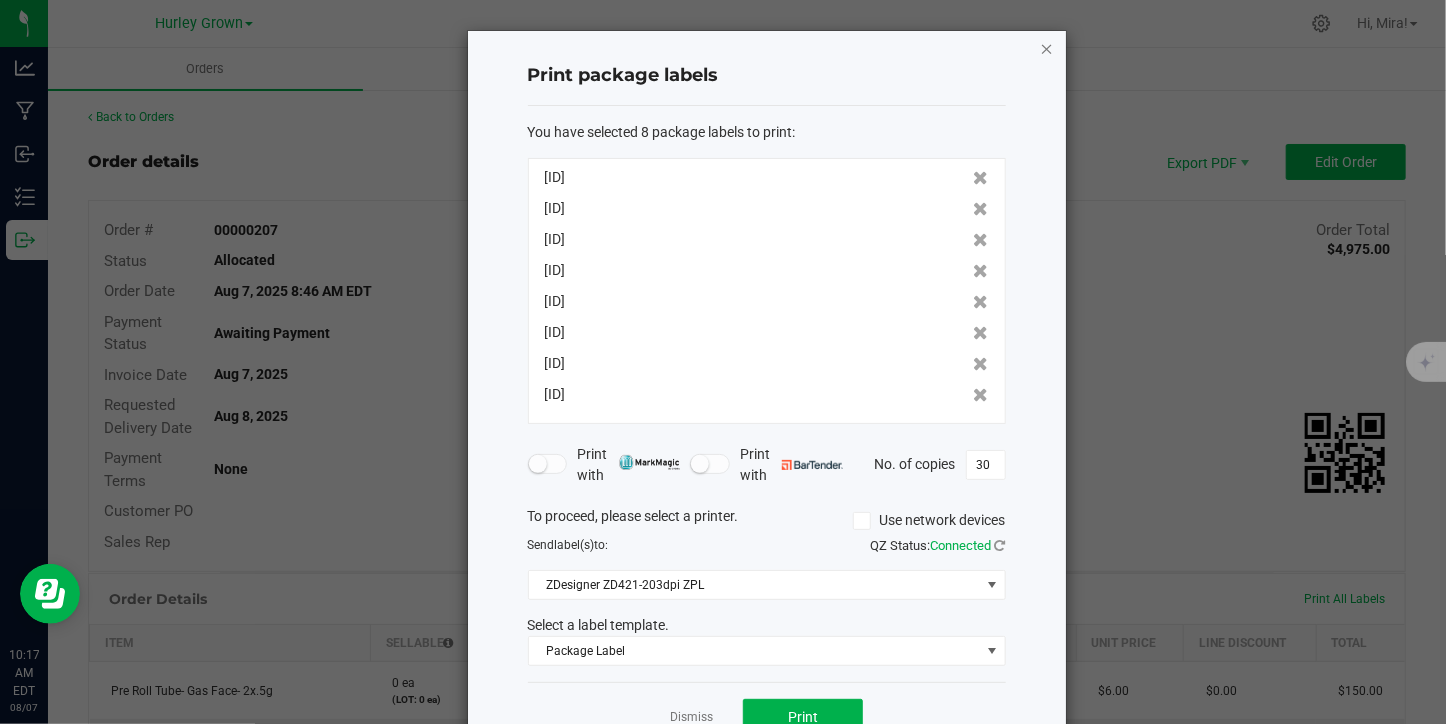 click 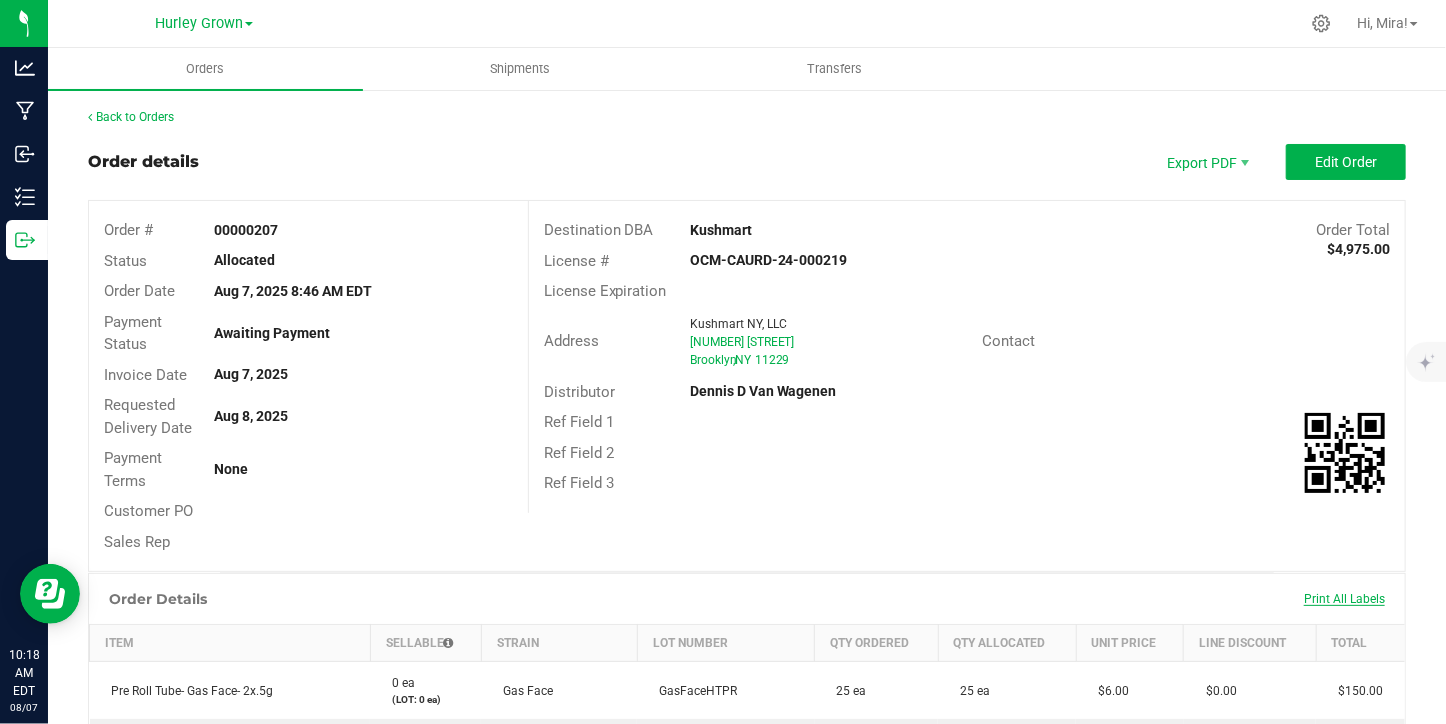 click on "Print All Labels" at bounding box center (1344, 599) 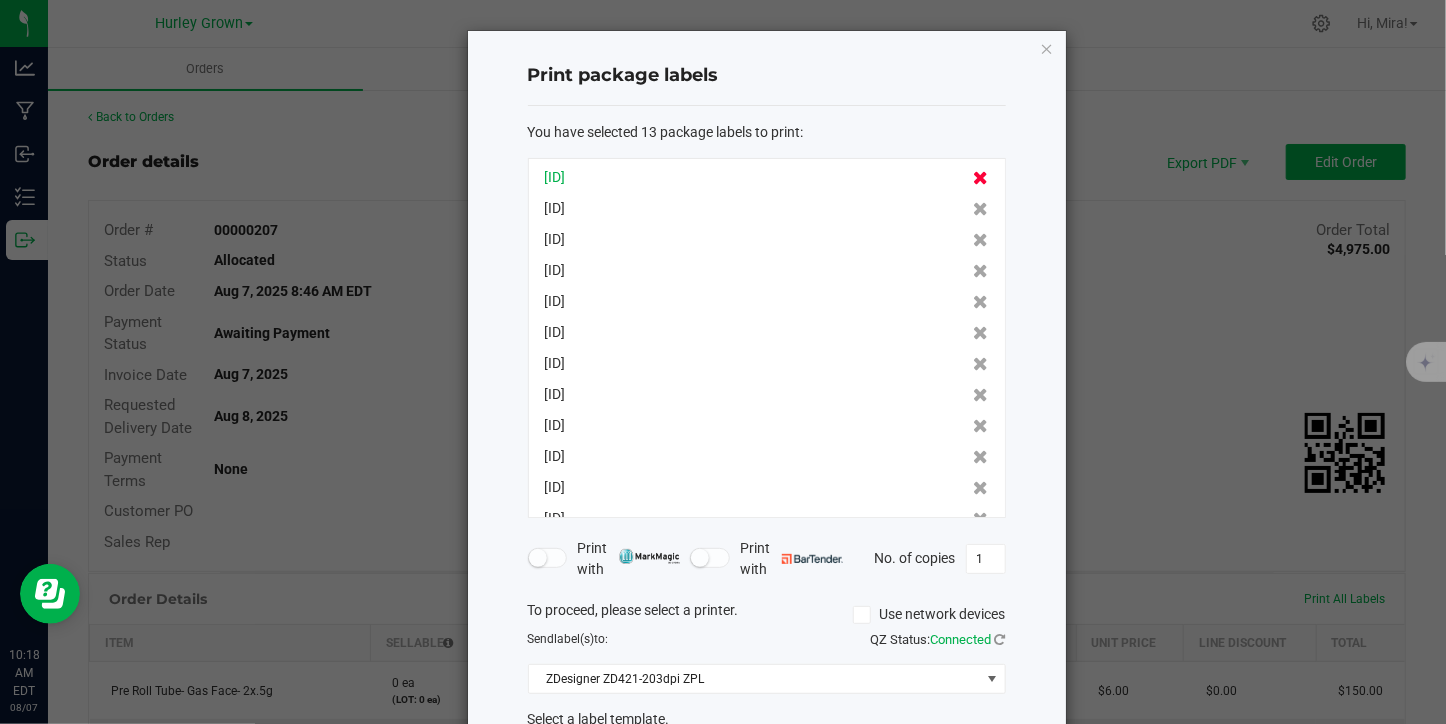 click 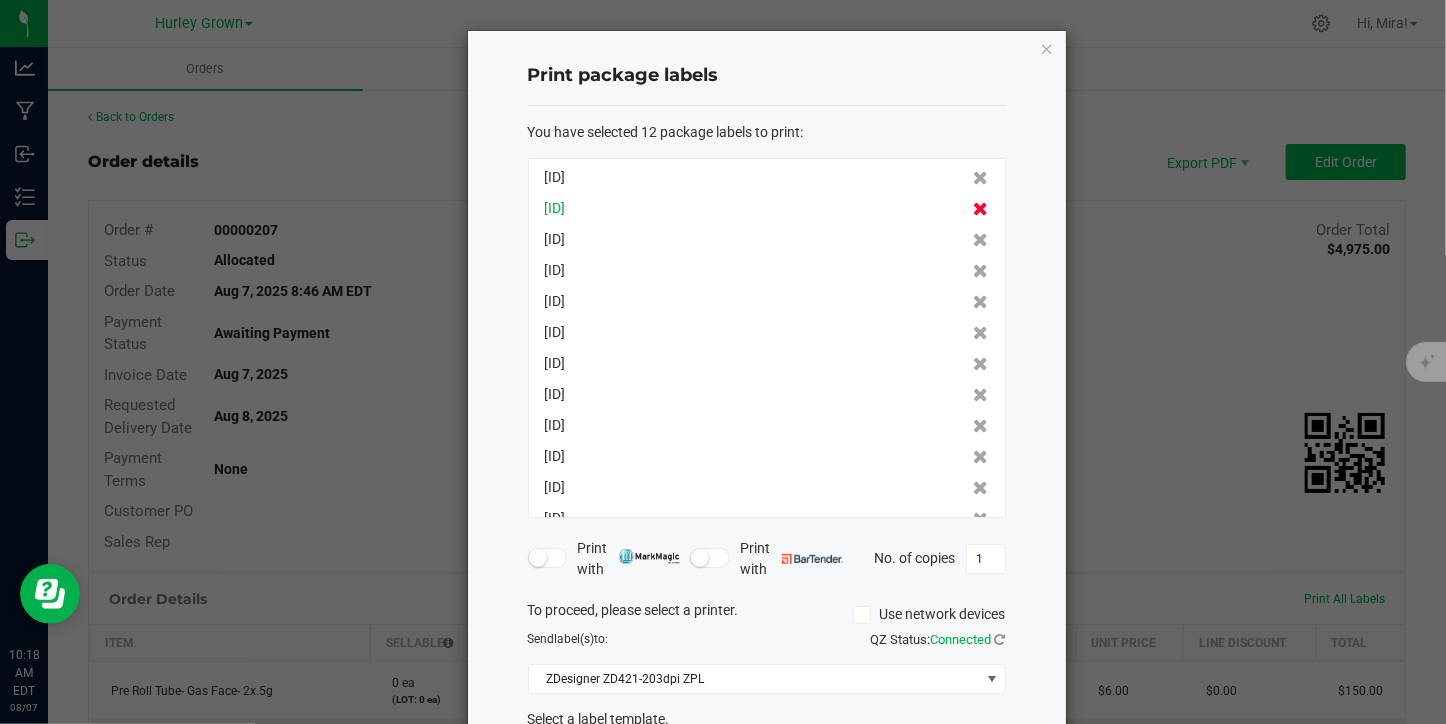 click 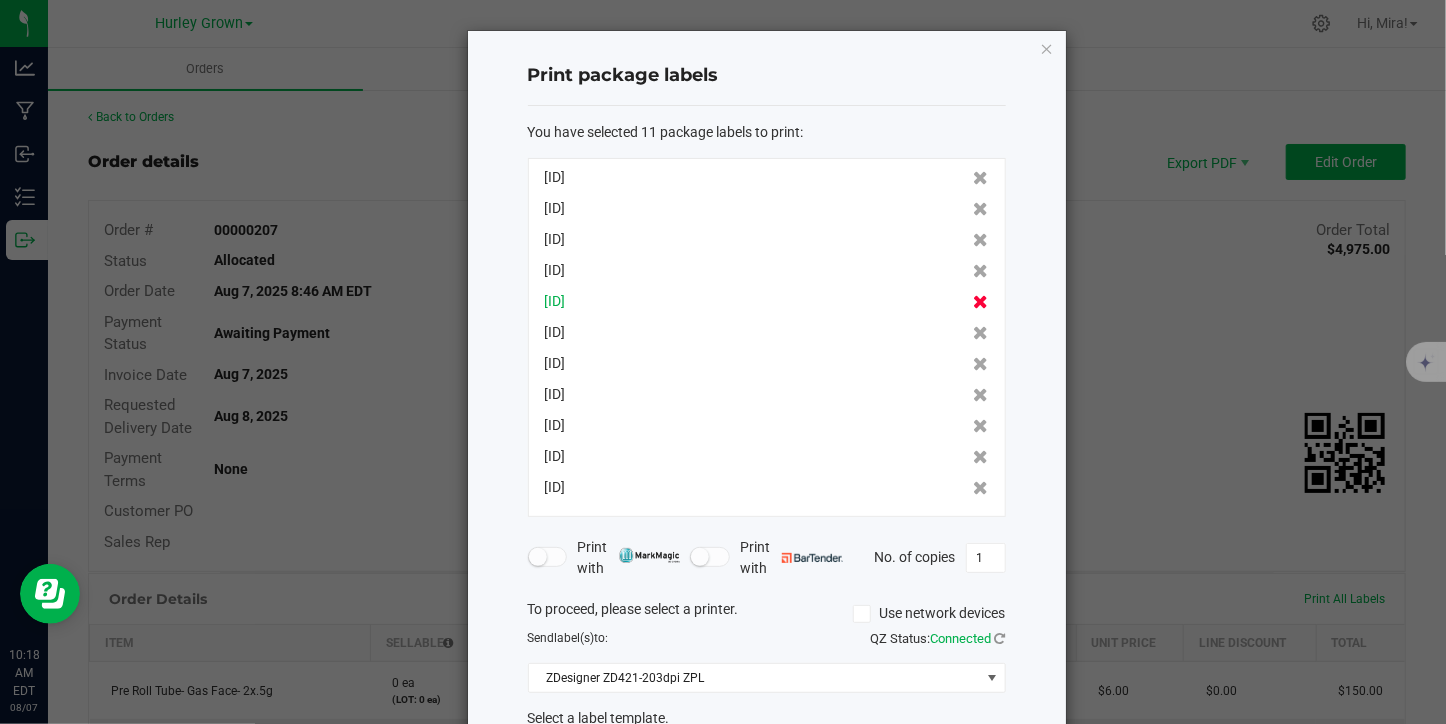 click 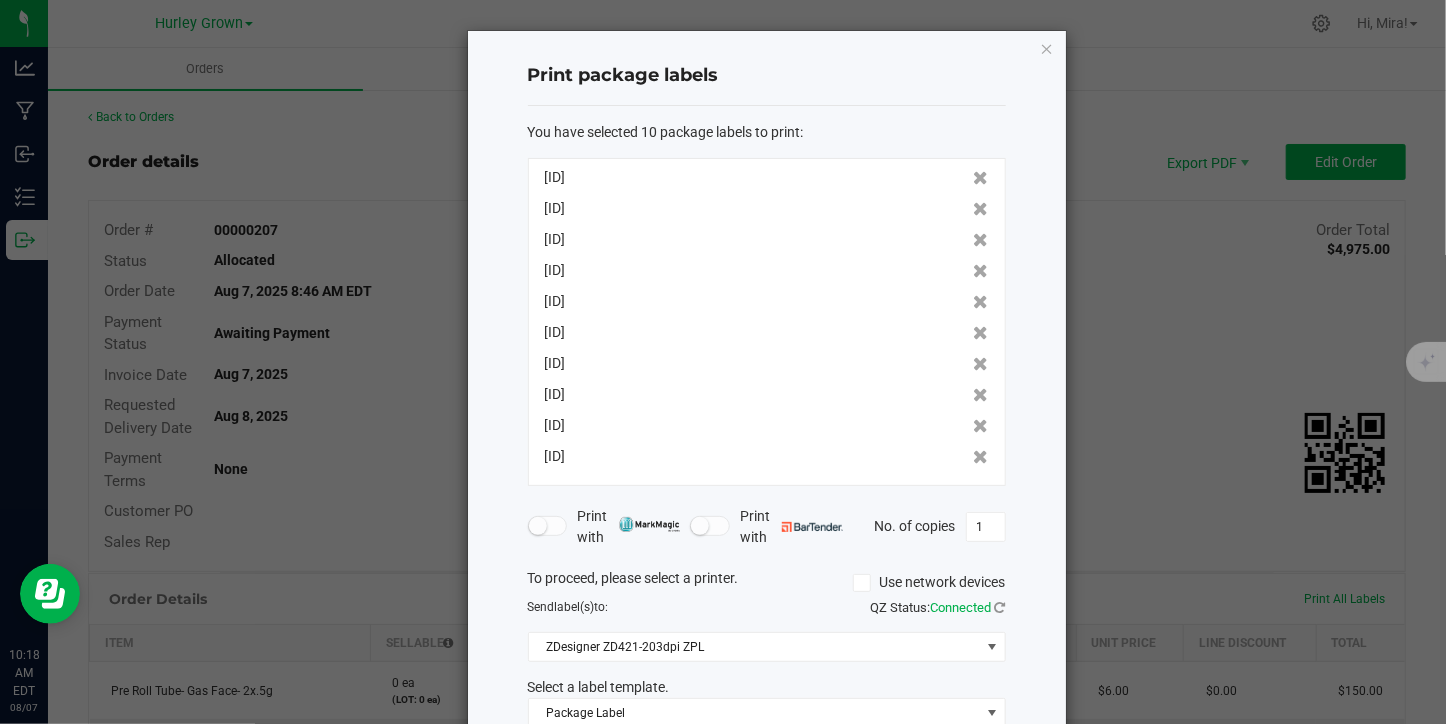 click 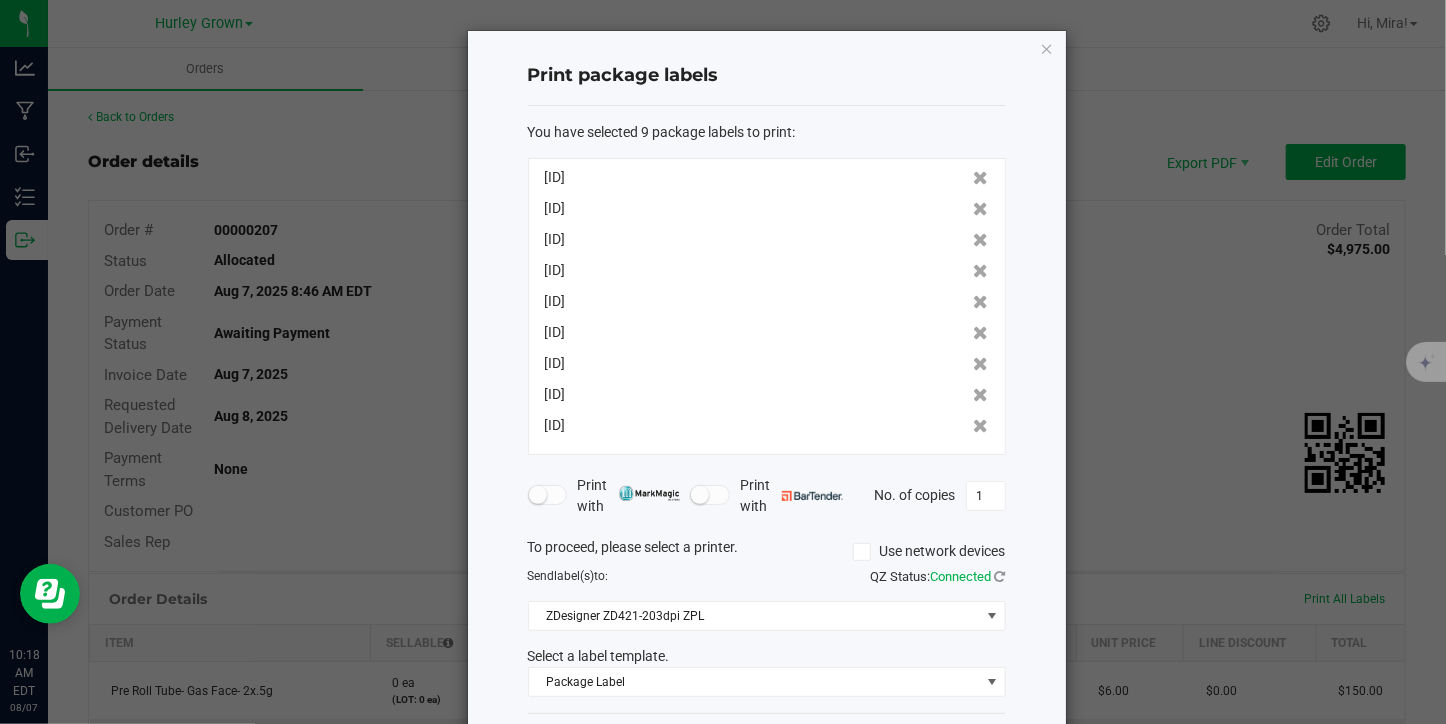 click 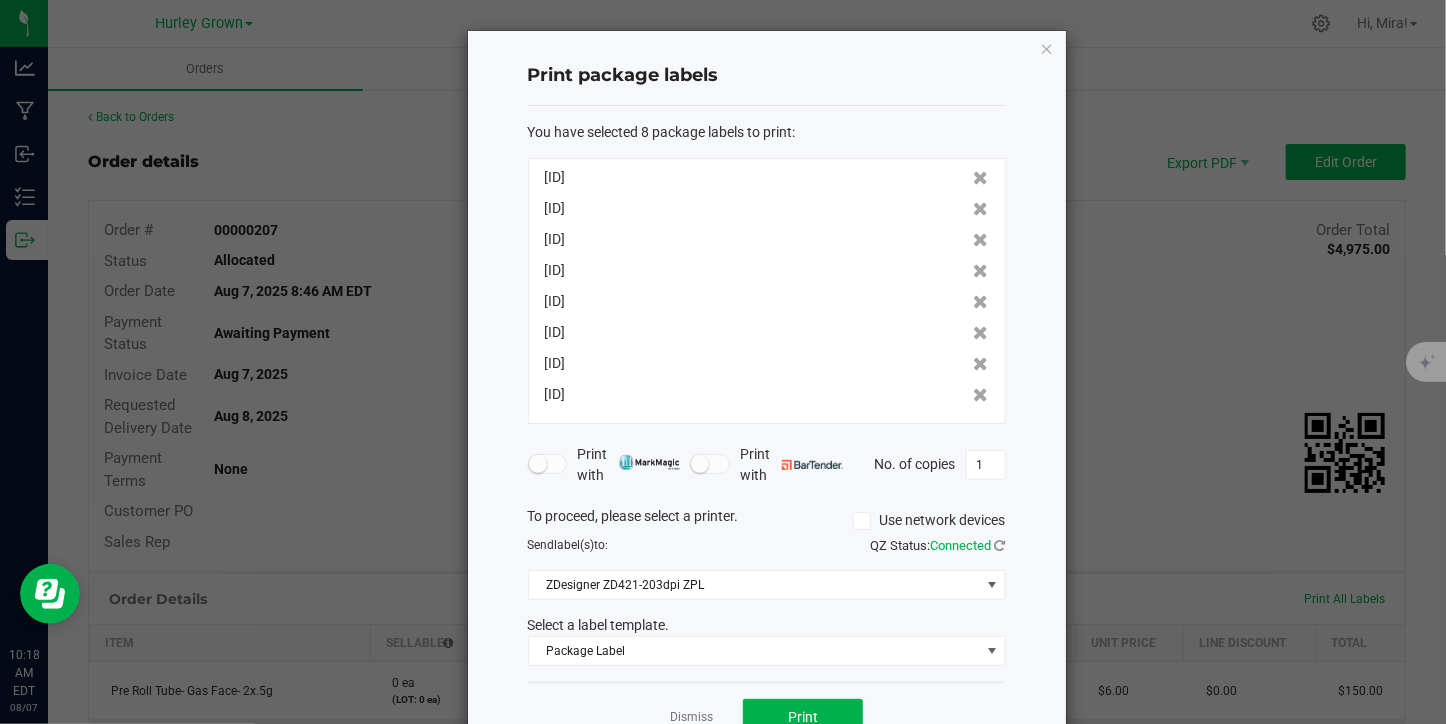 click 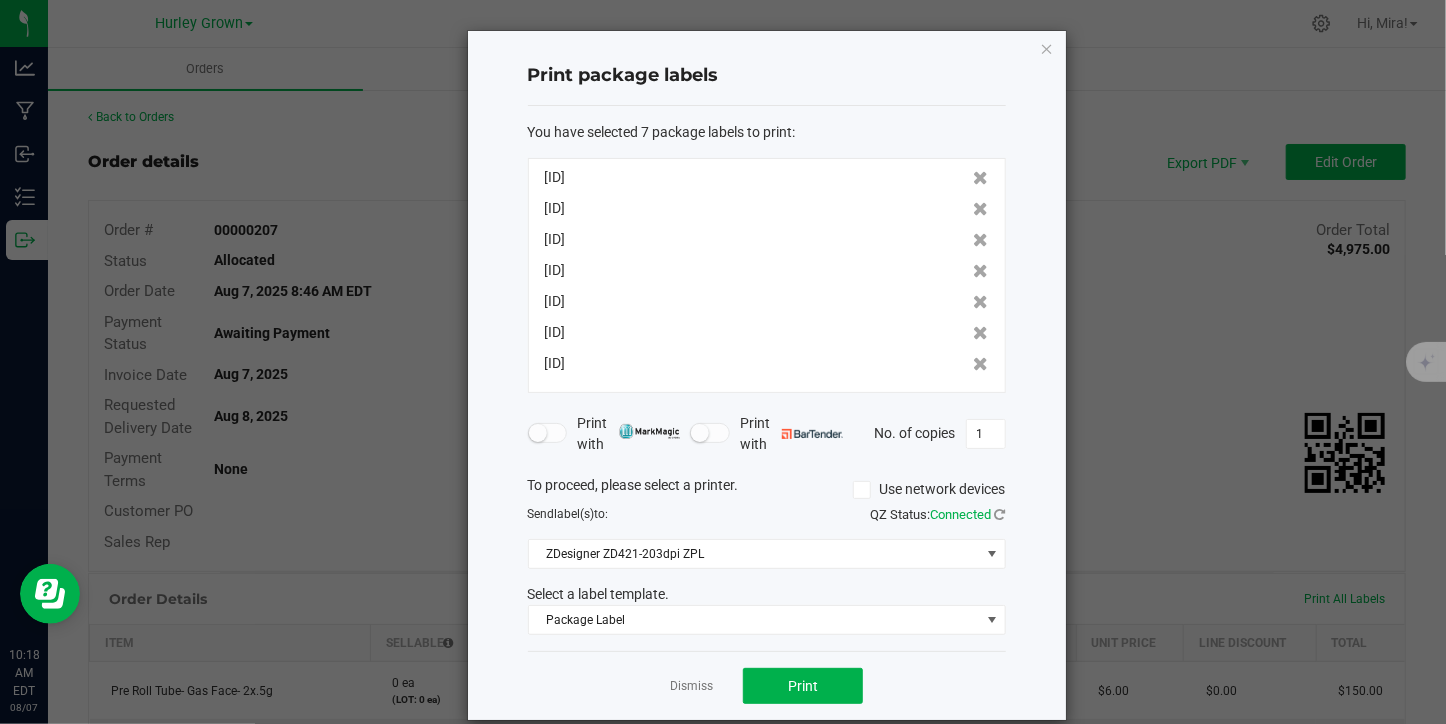 click 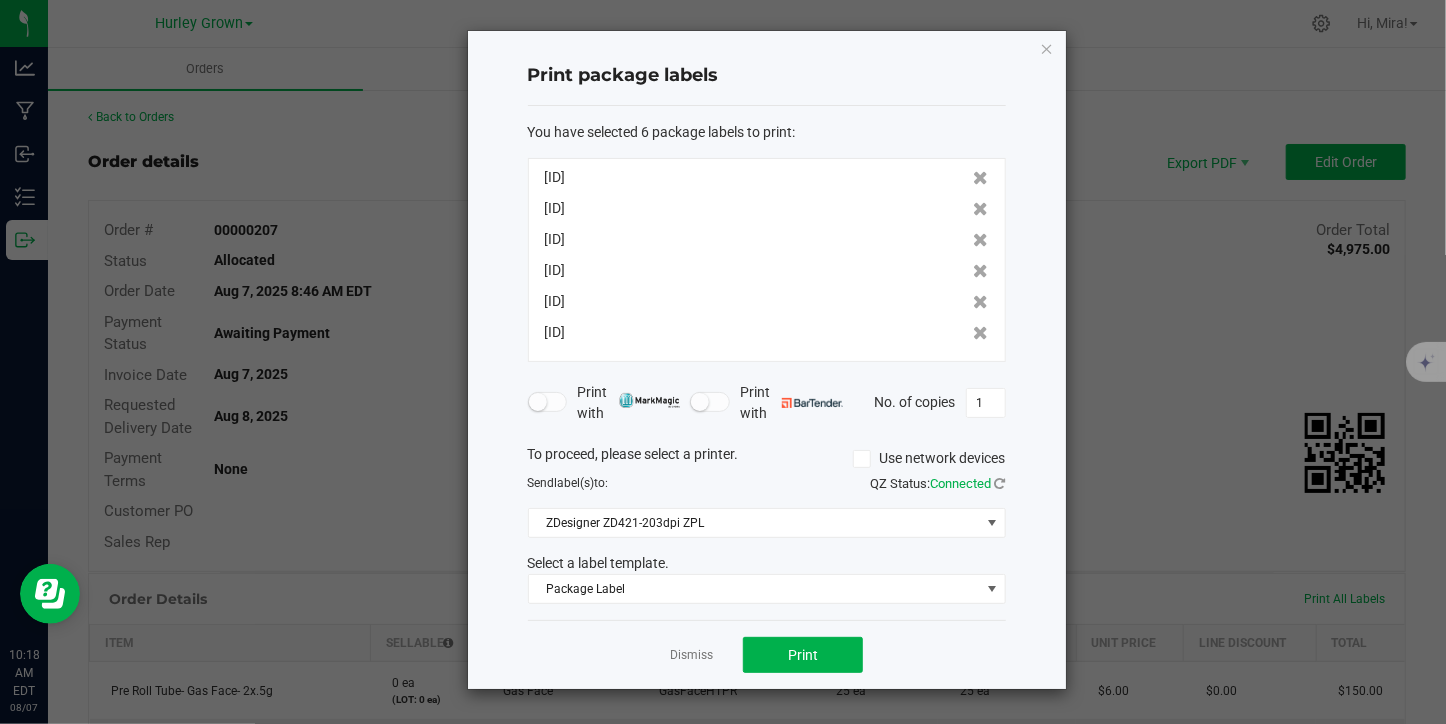 click on "[ID]" 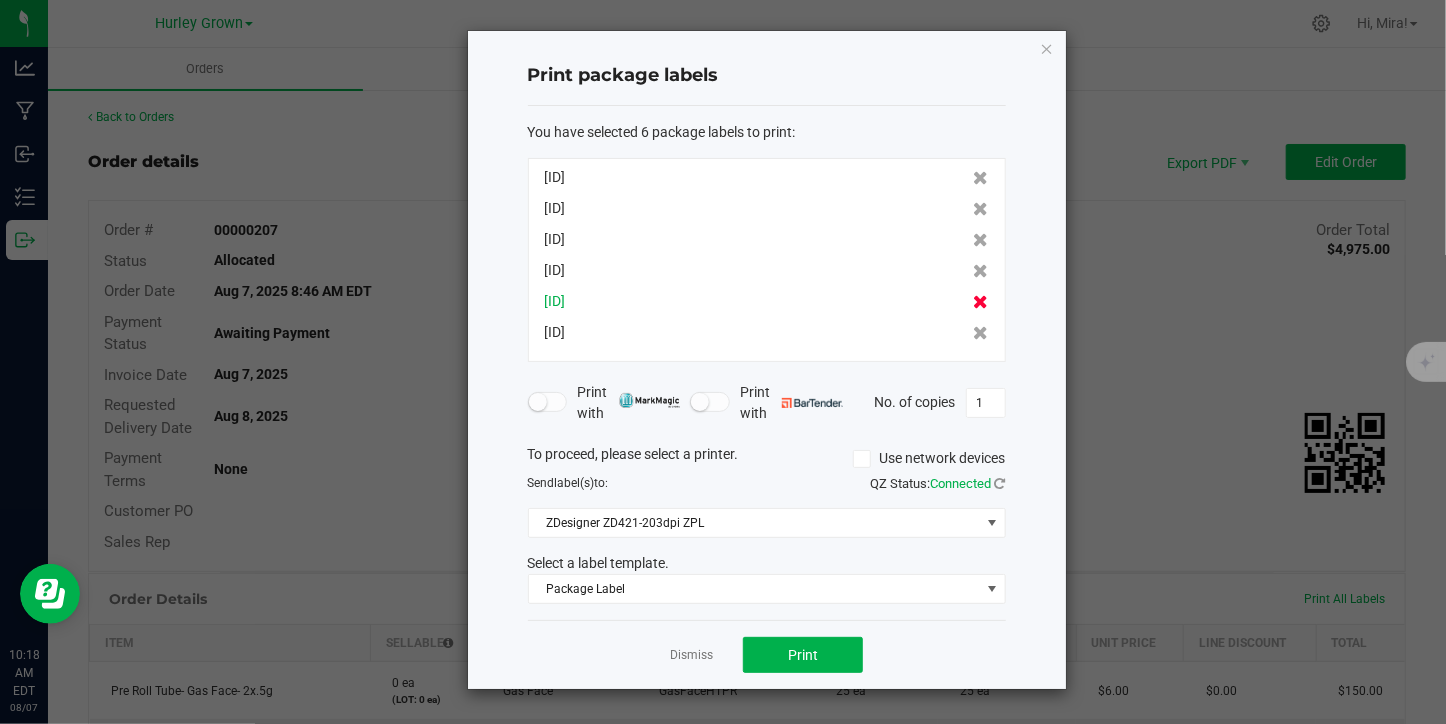 click 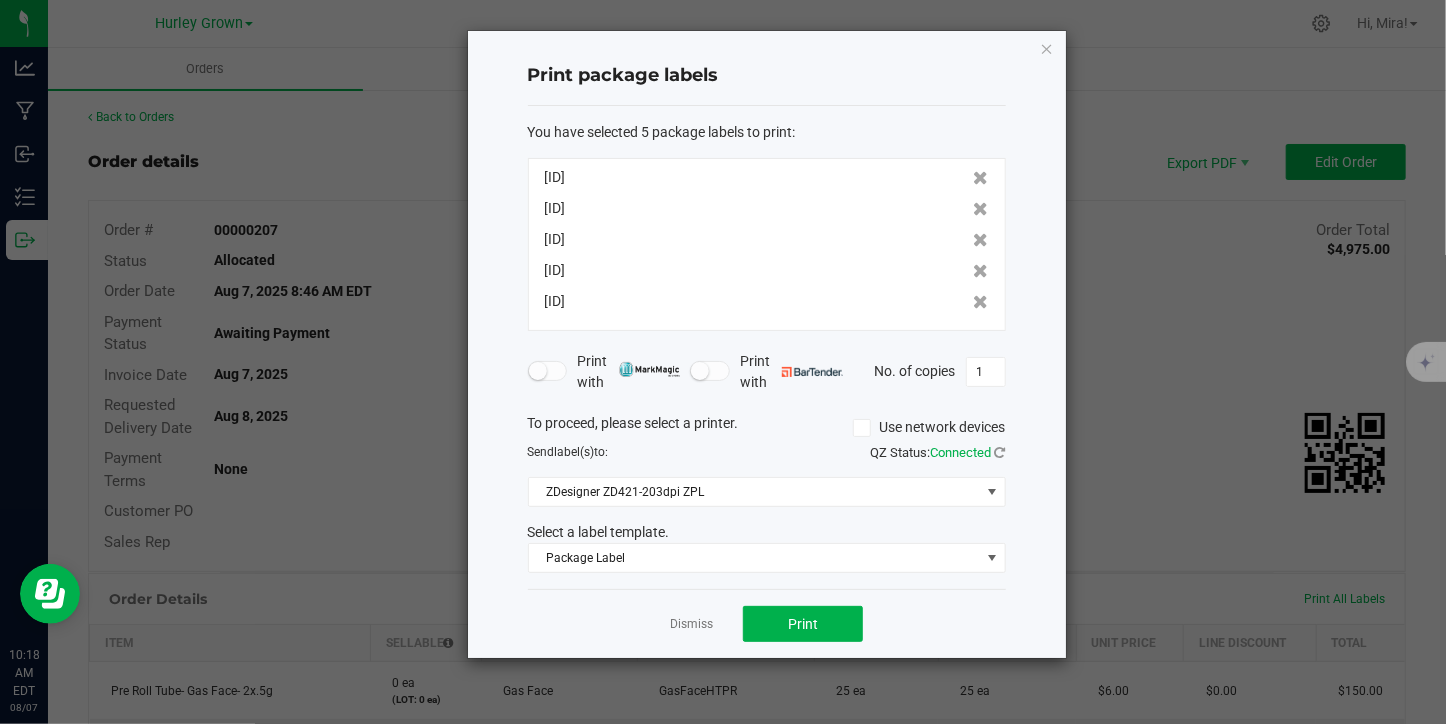 click 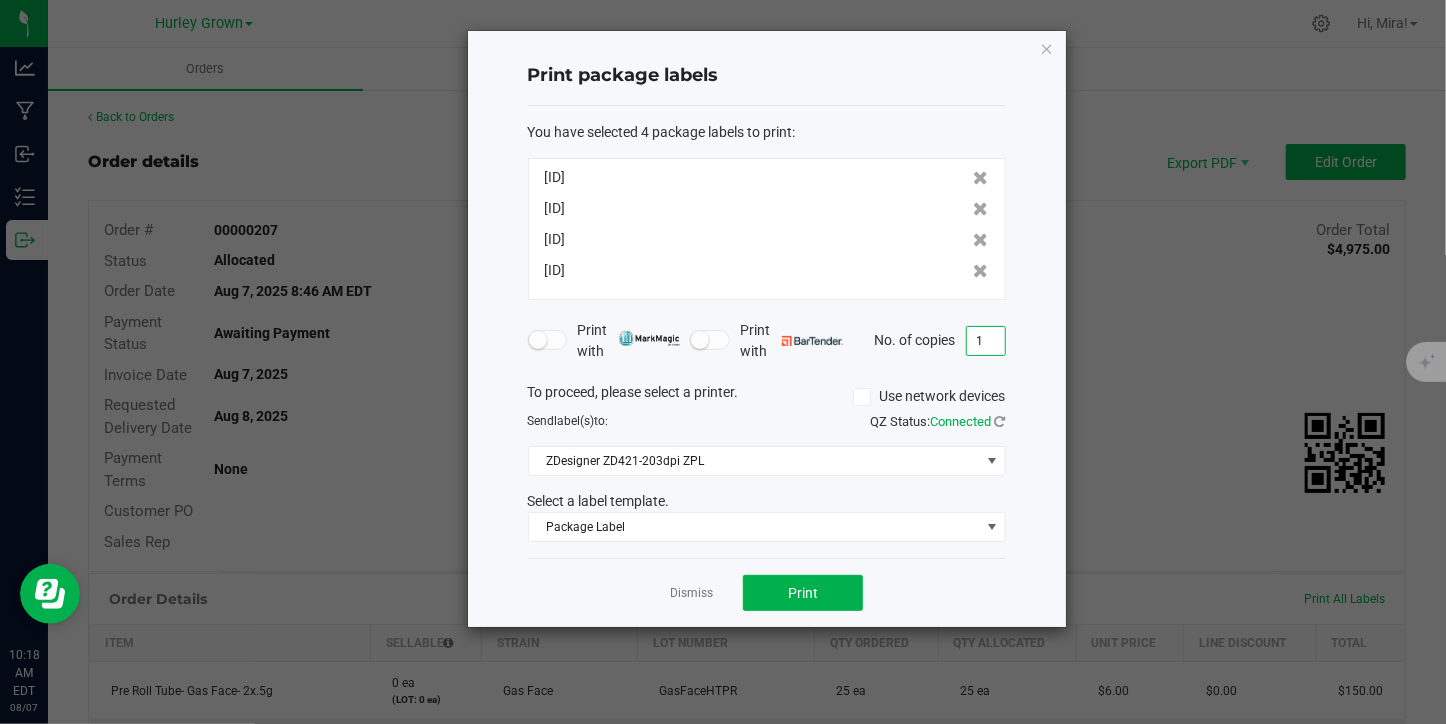 click on "1" at bounding box center [986, 341] 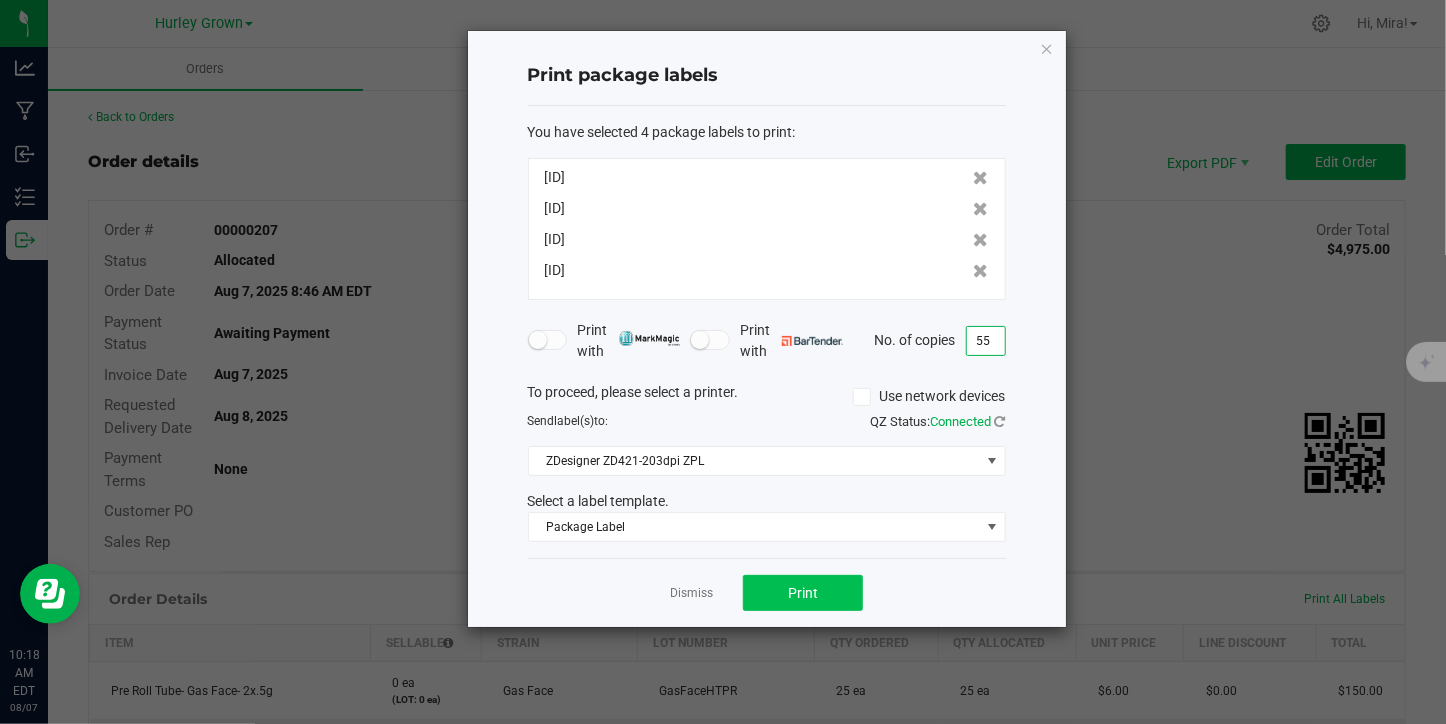 type on "55" 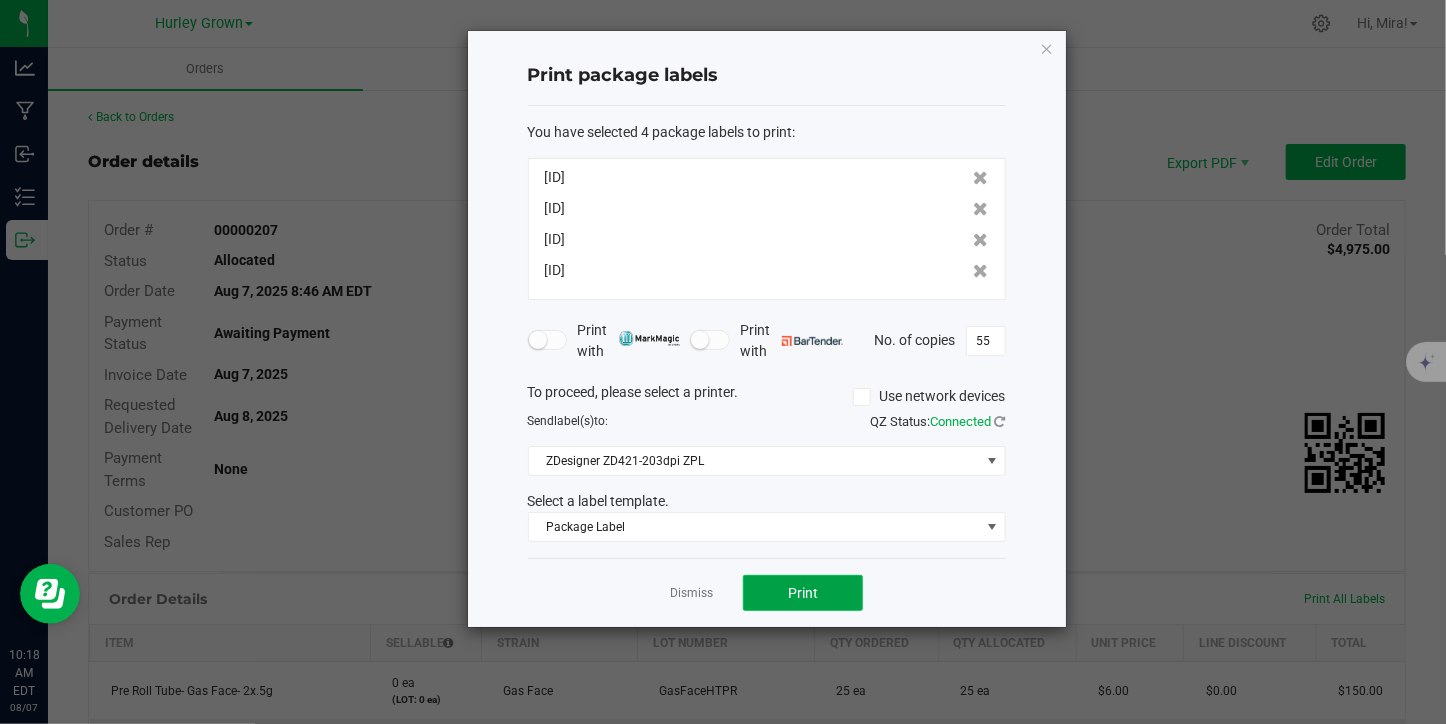 click on "Print" 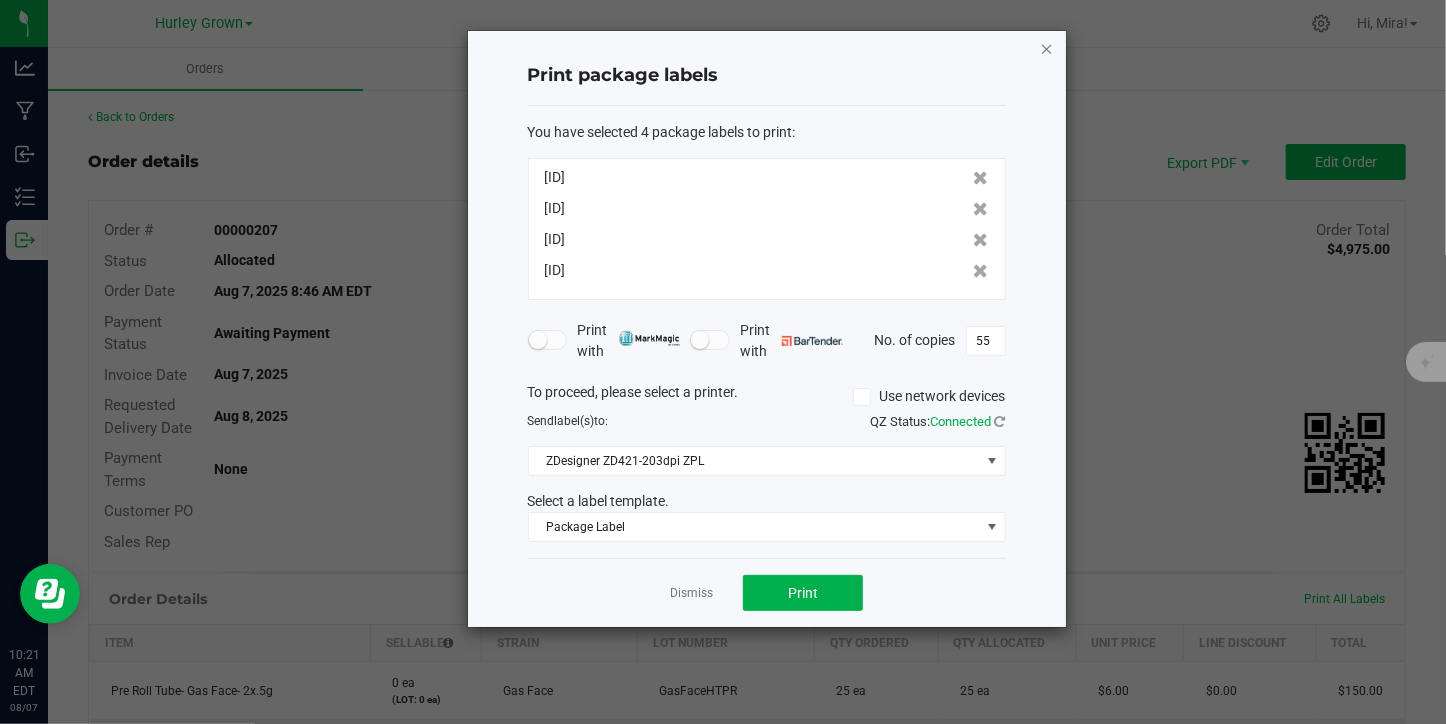 click 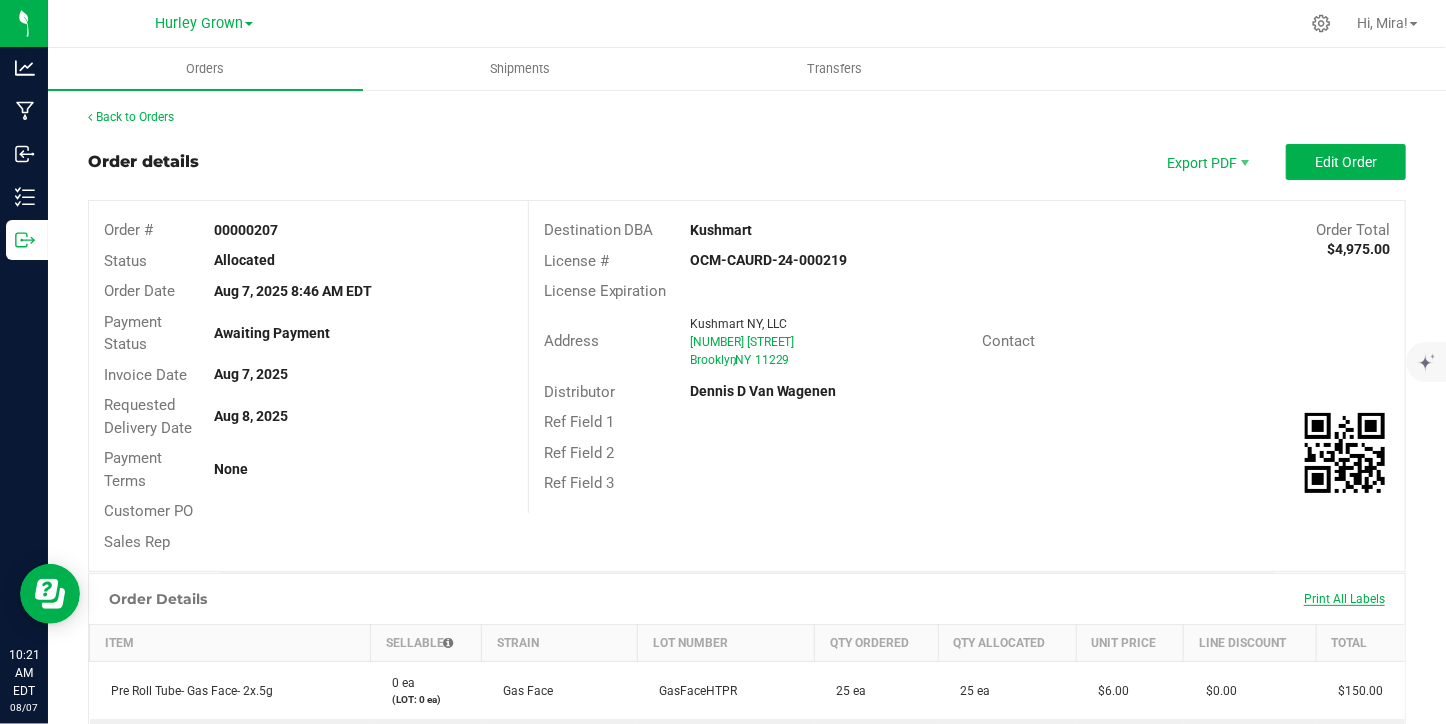 click on "Print All Labels" at bounding box center [1344, 599] 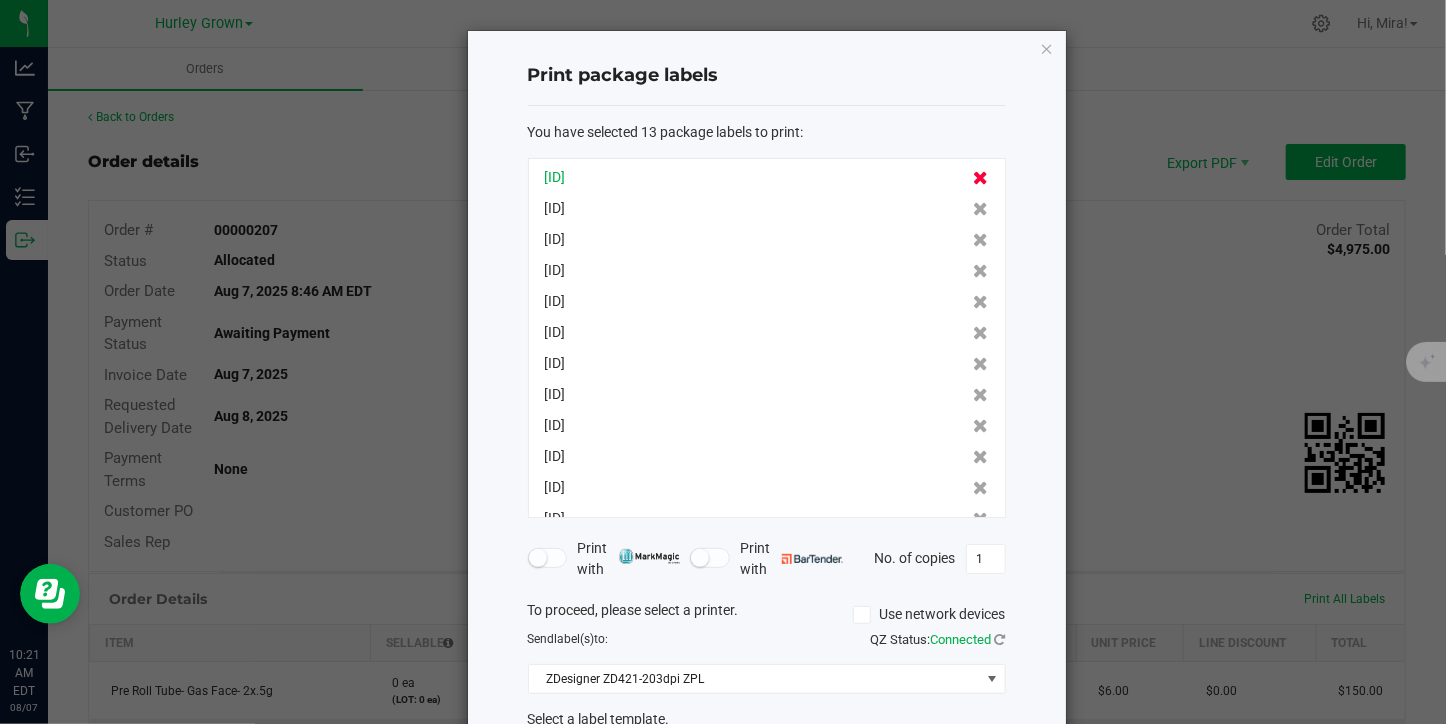 click 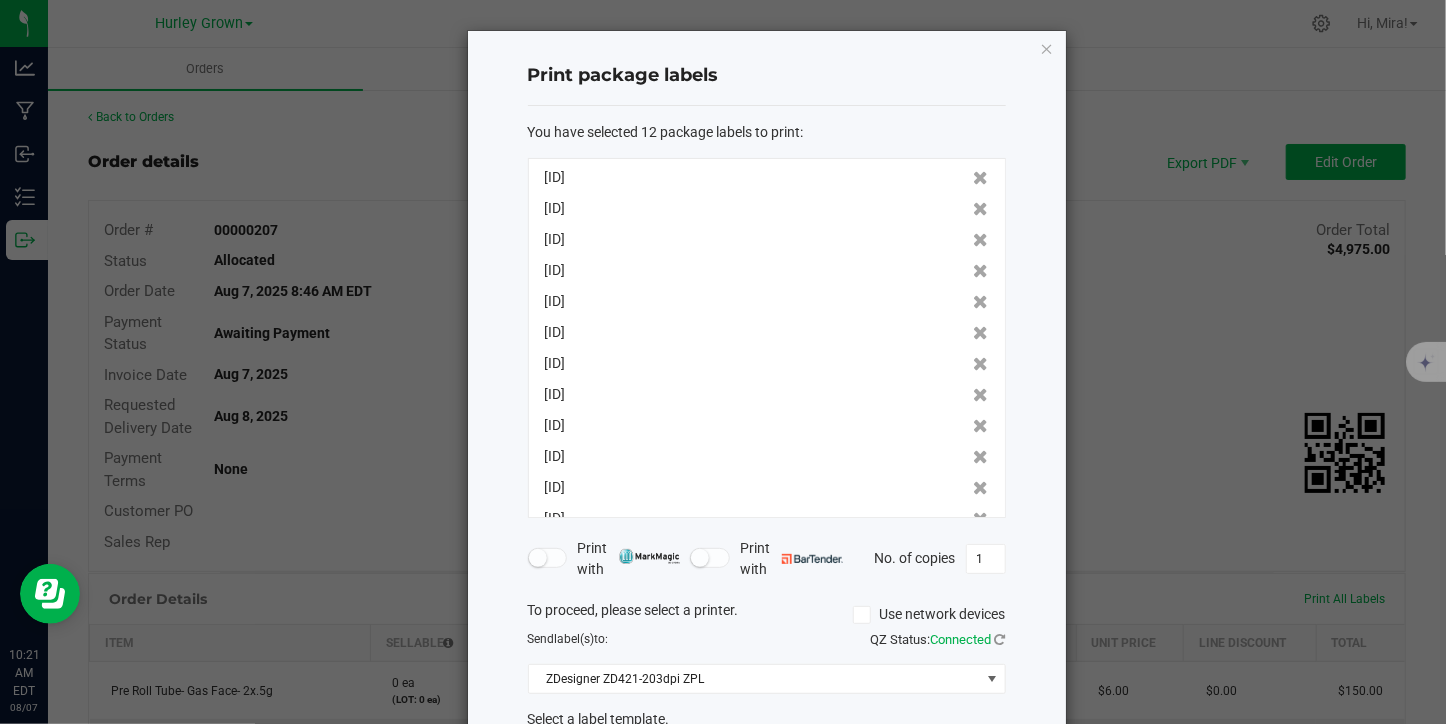 click 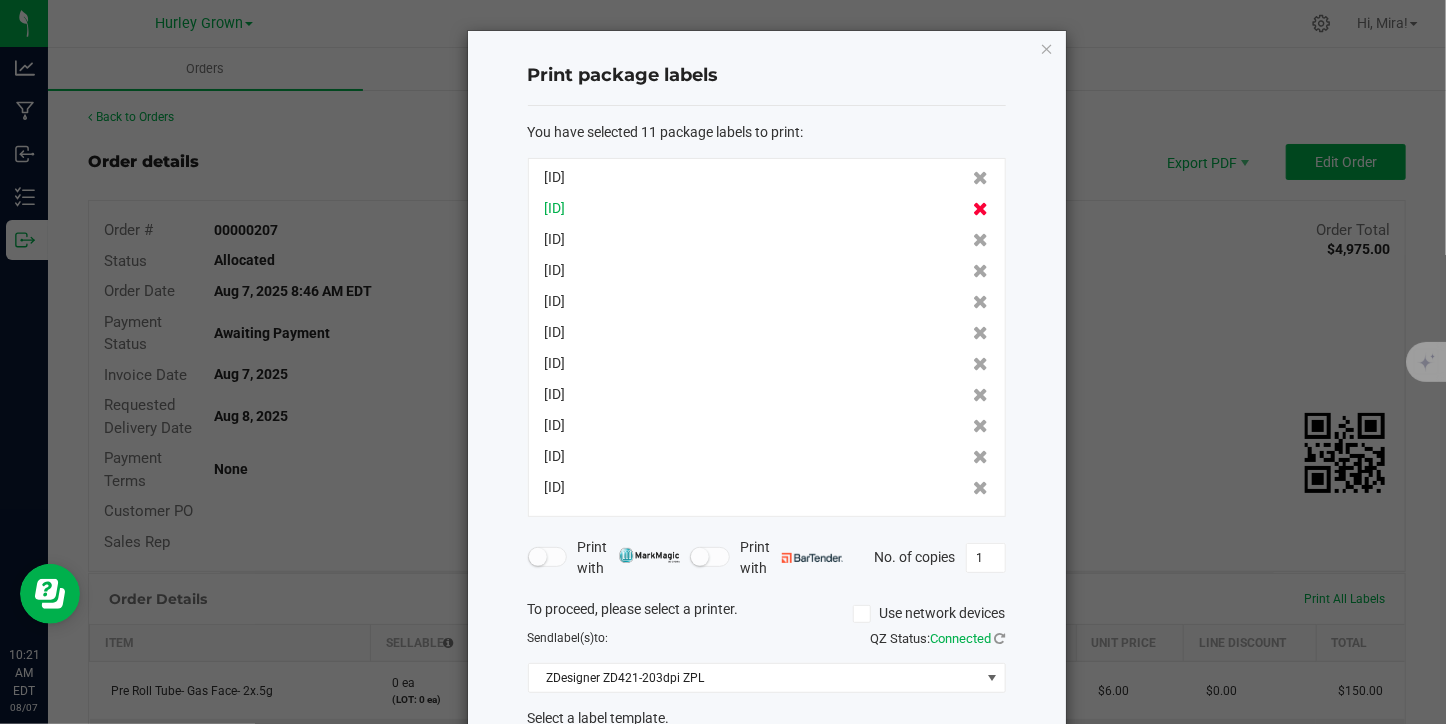 click 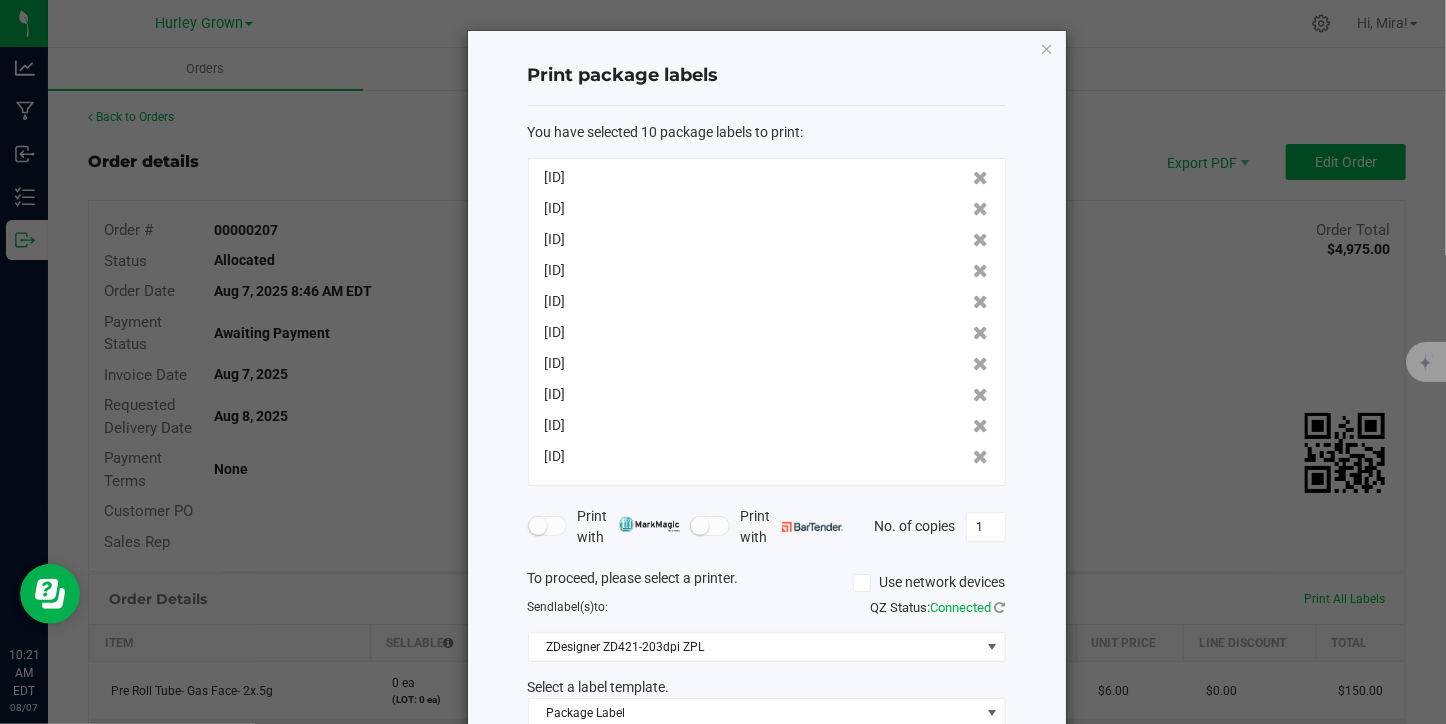 click 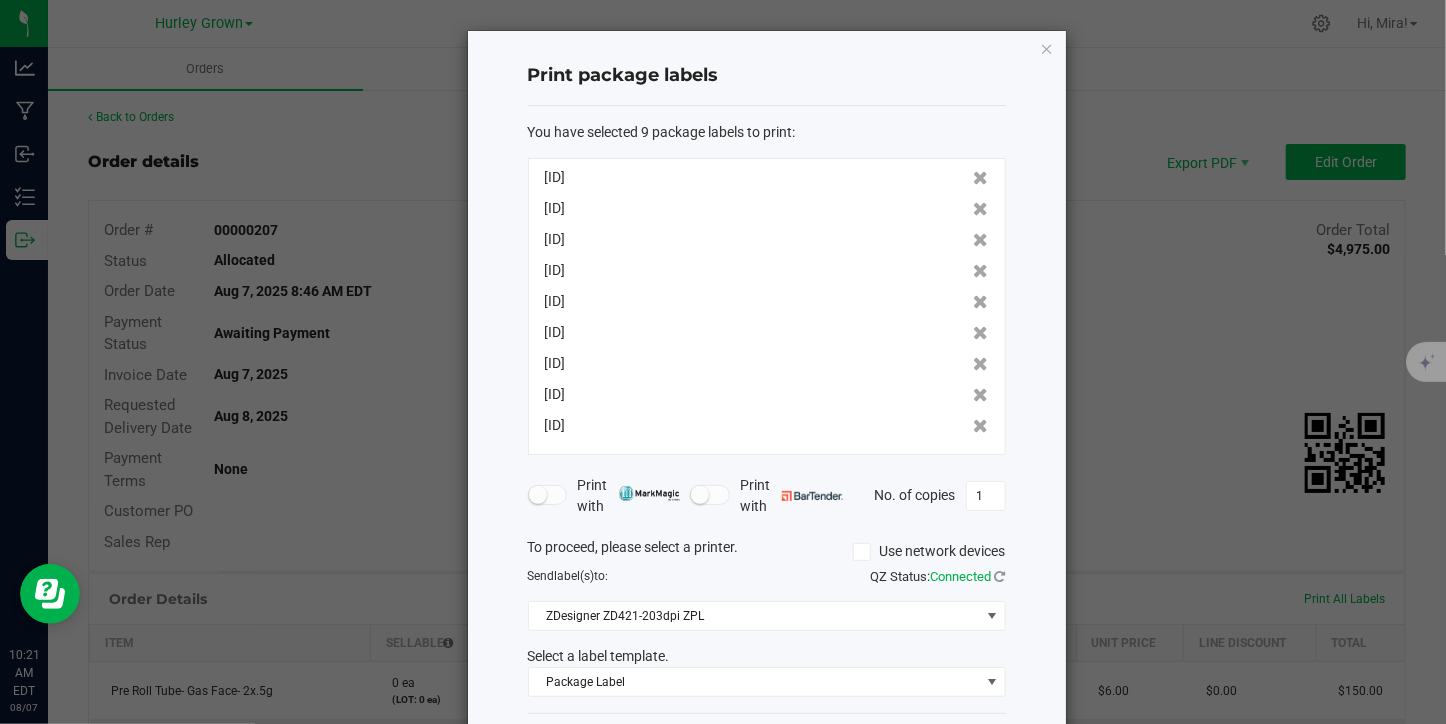 click 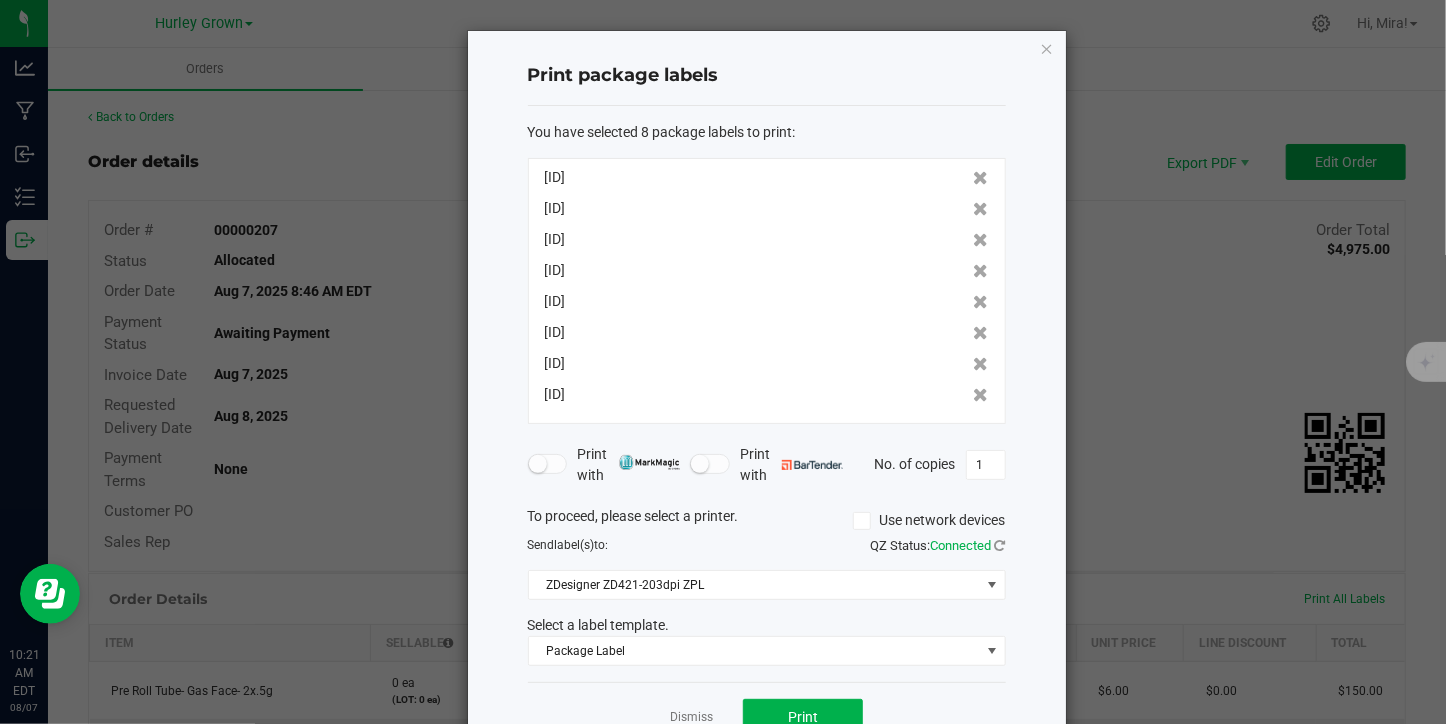 click 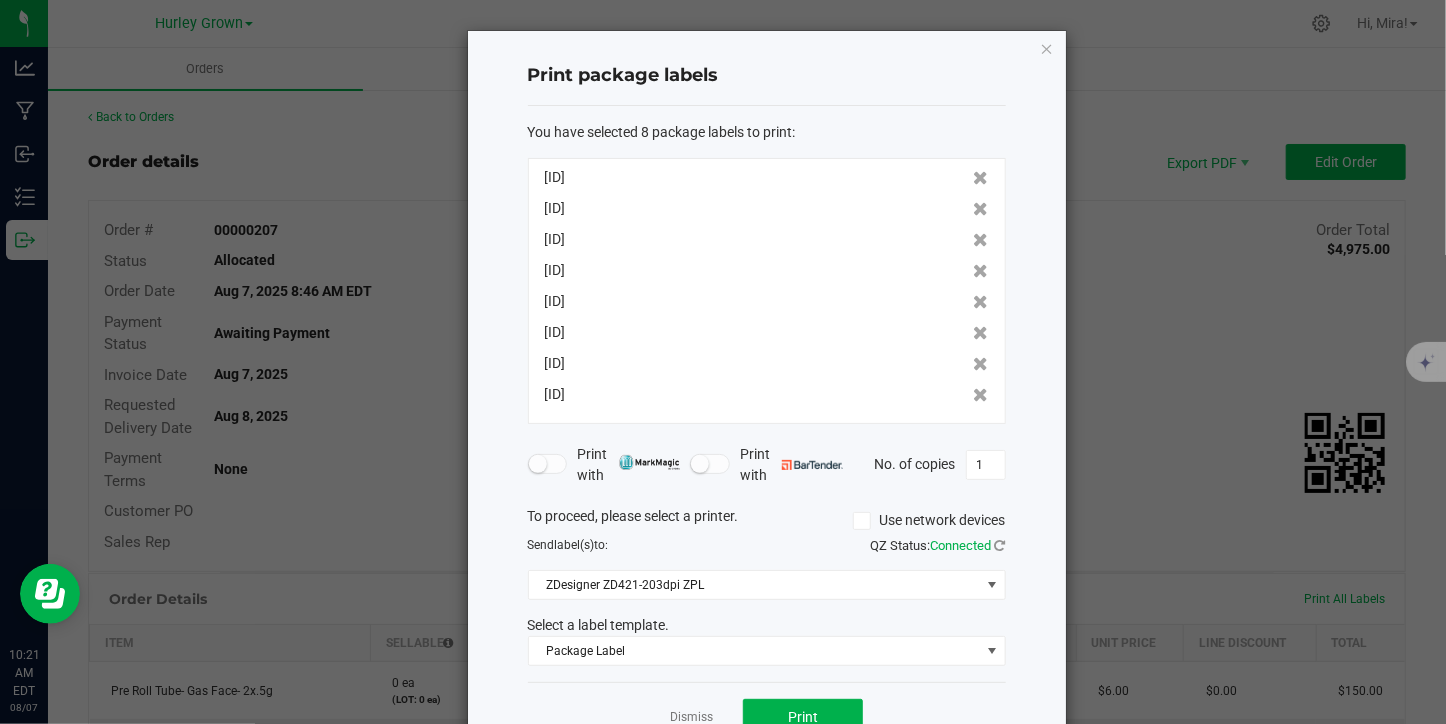click 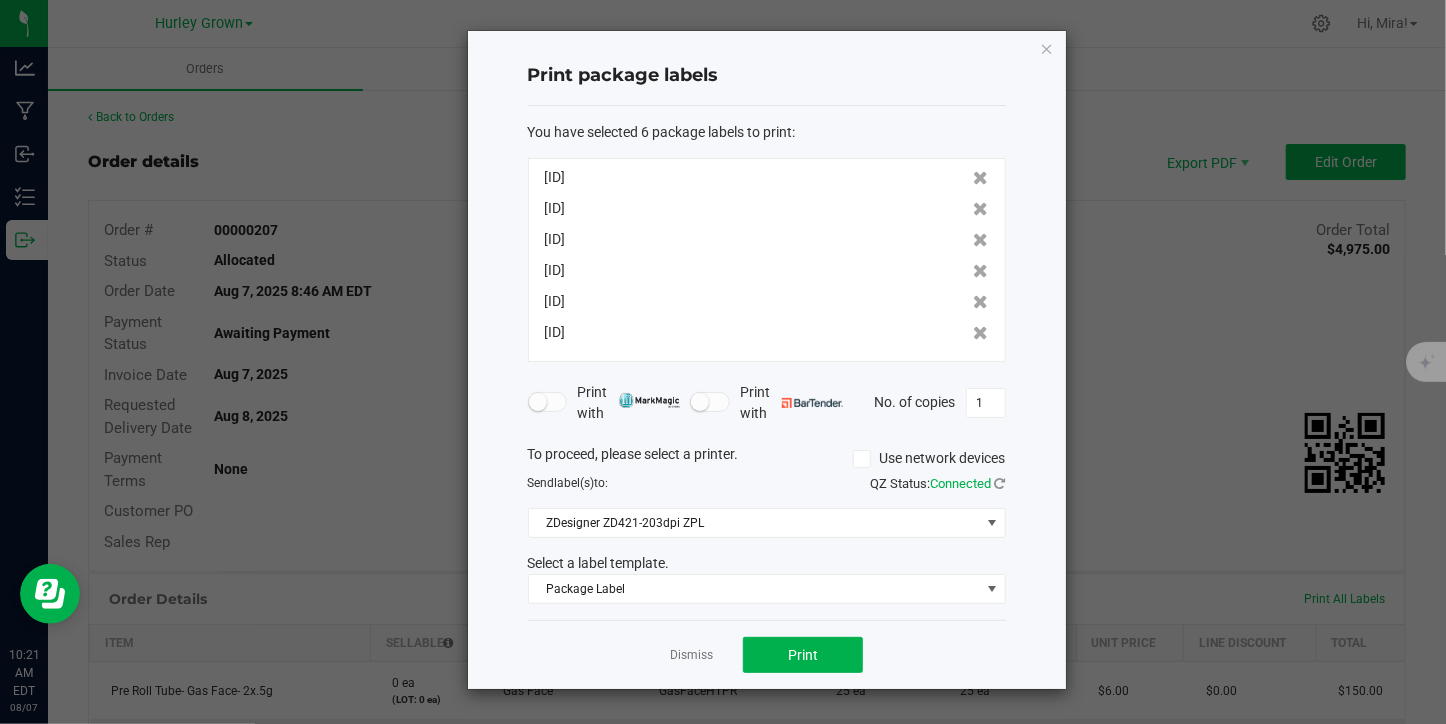 click on "[ID]" 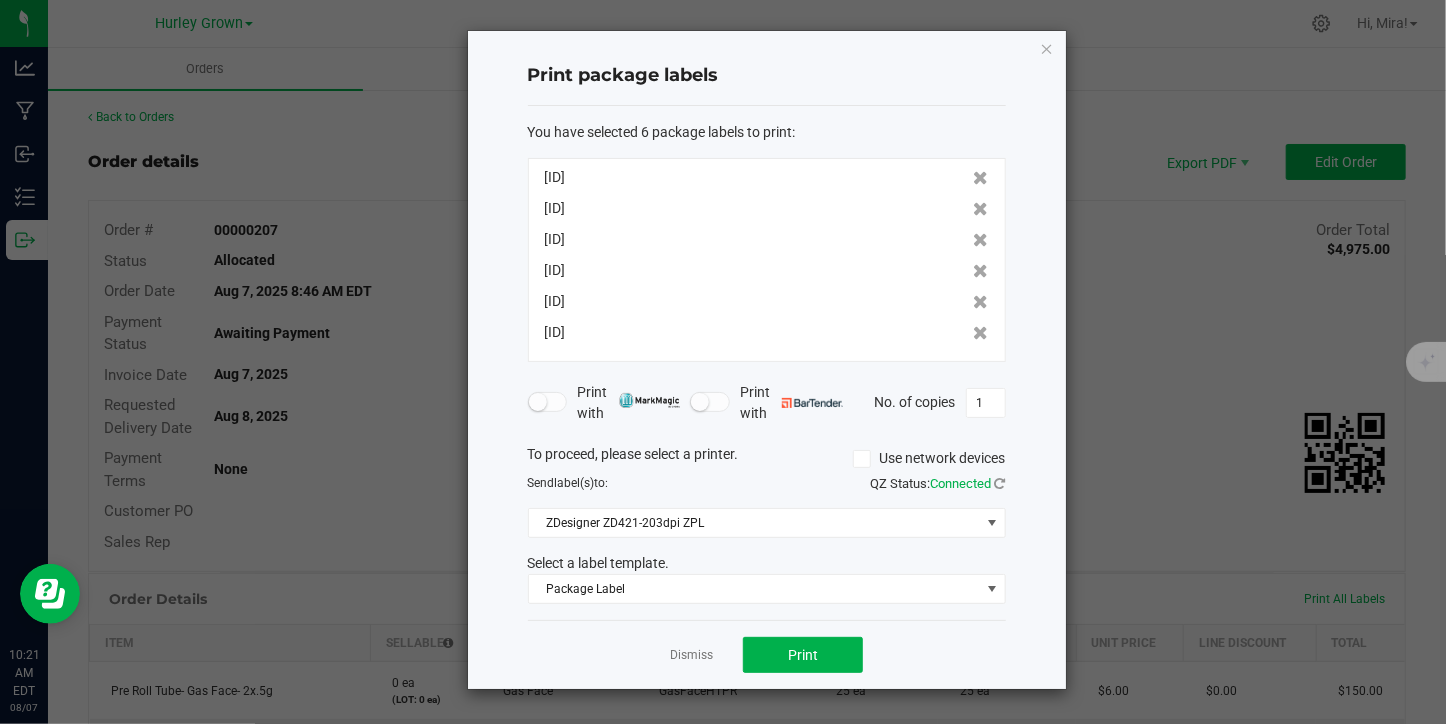 click on "[ID]" 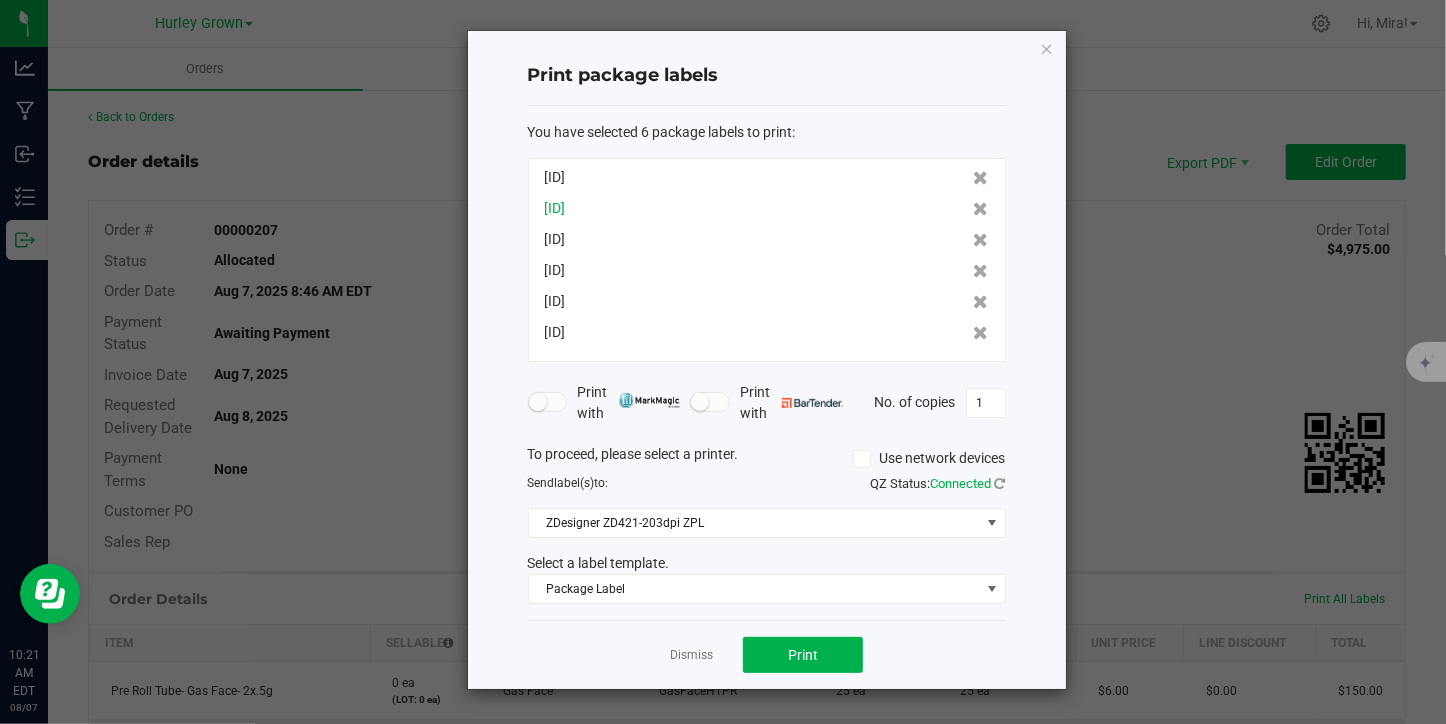 click on "[ID]" 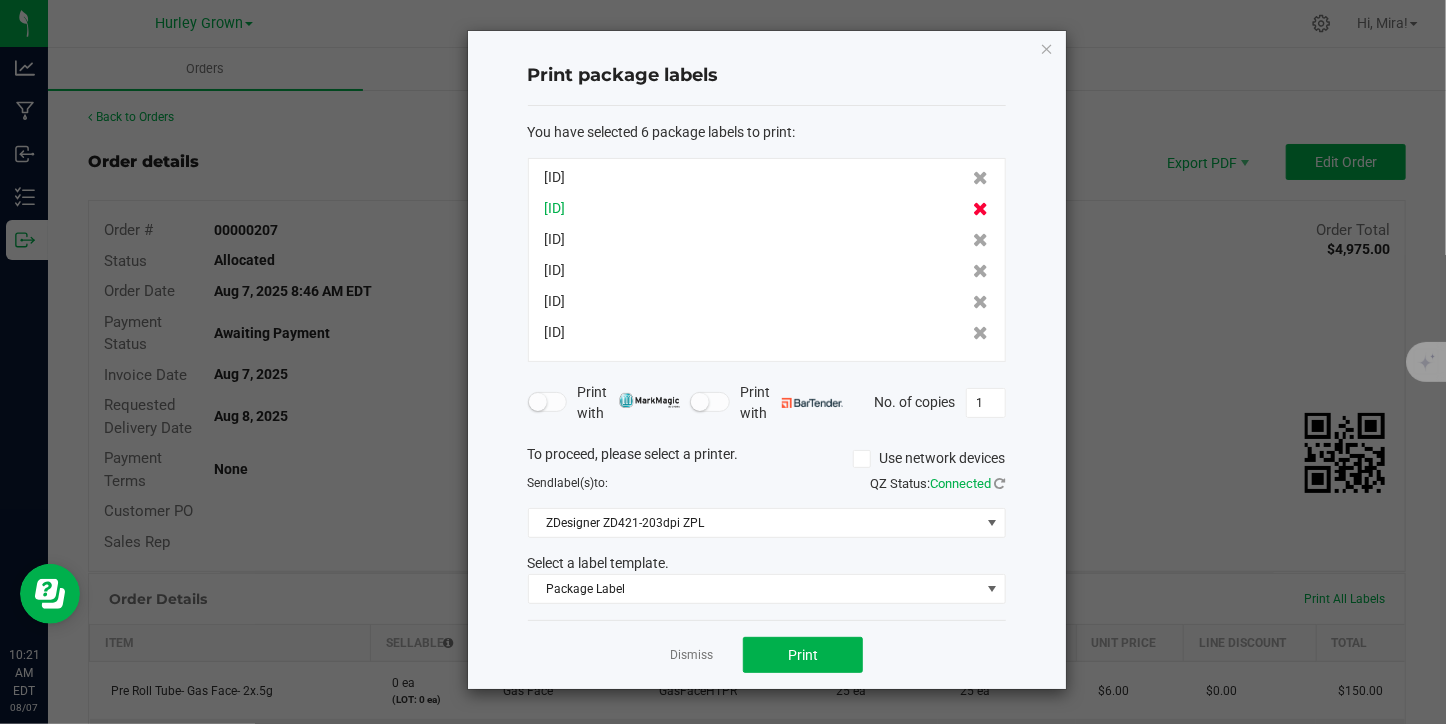 click 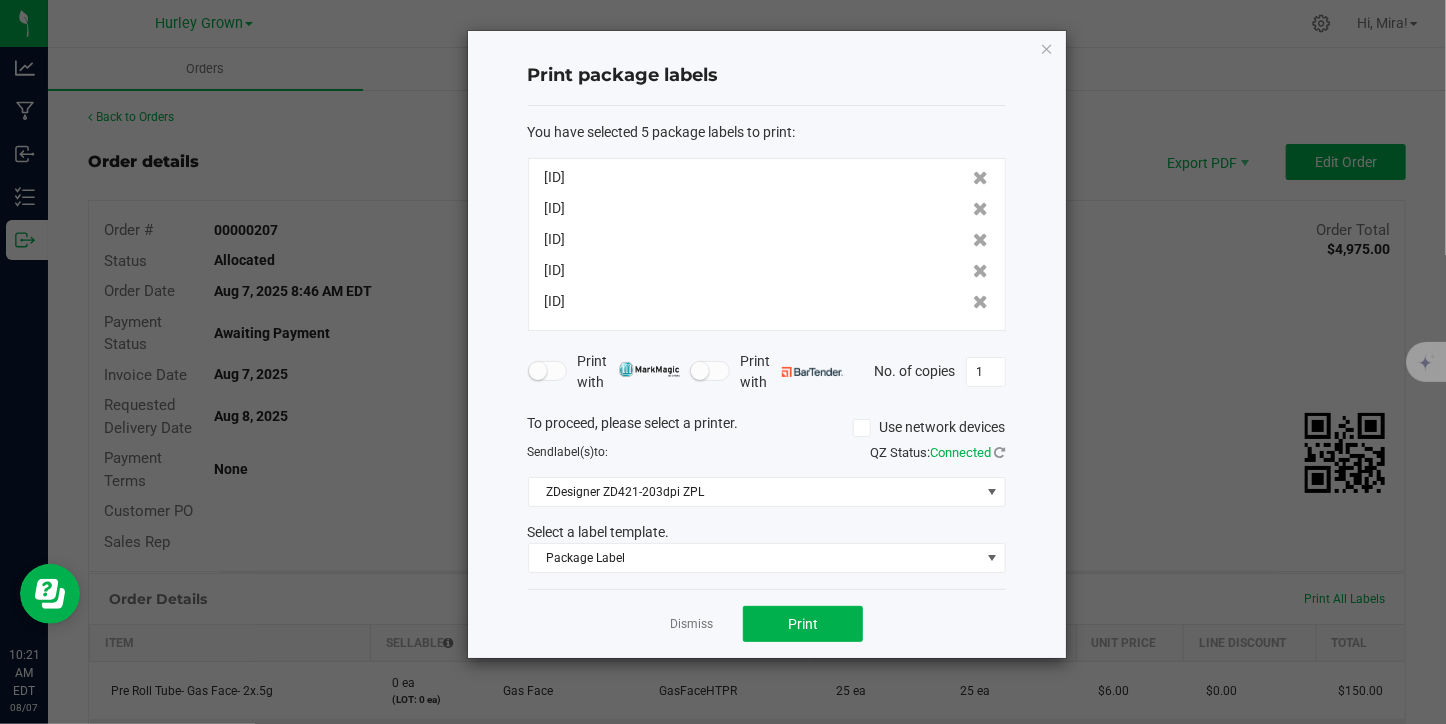 click 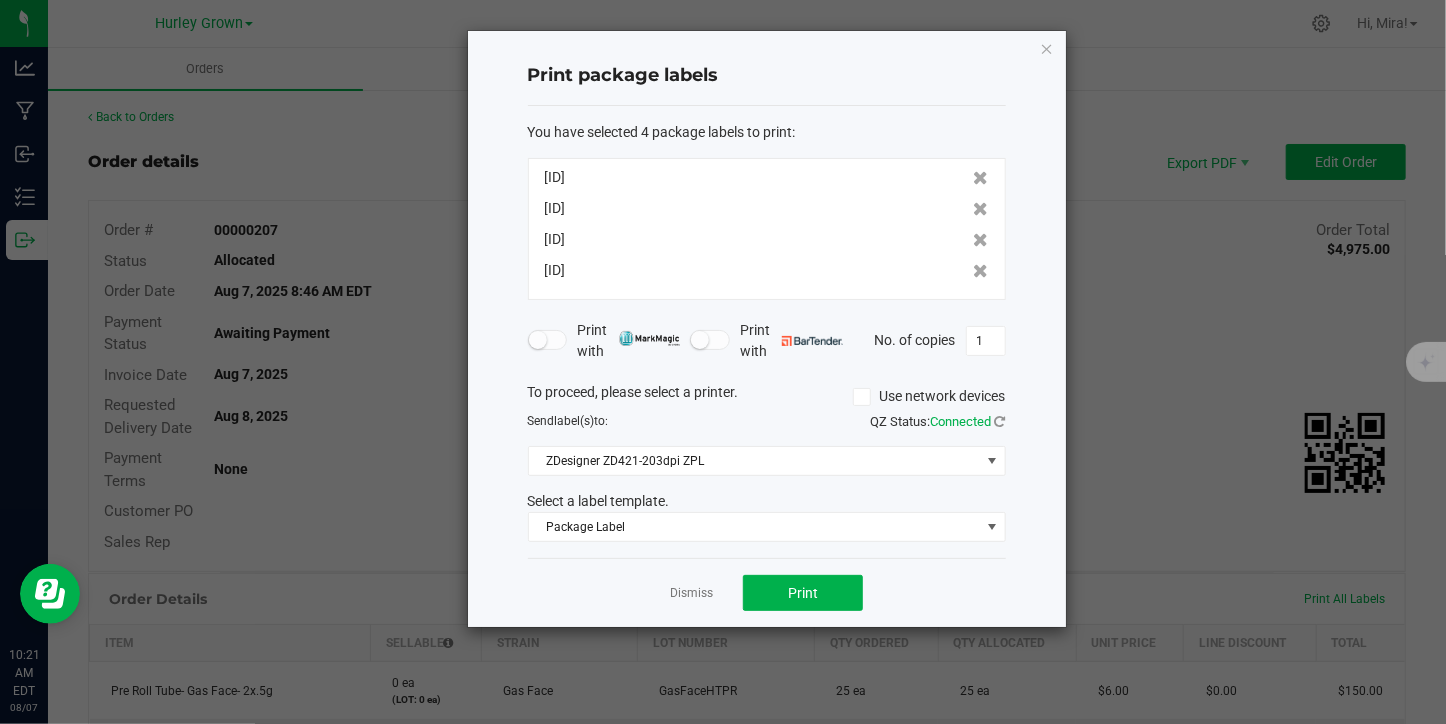 click 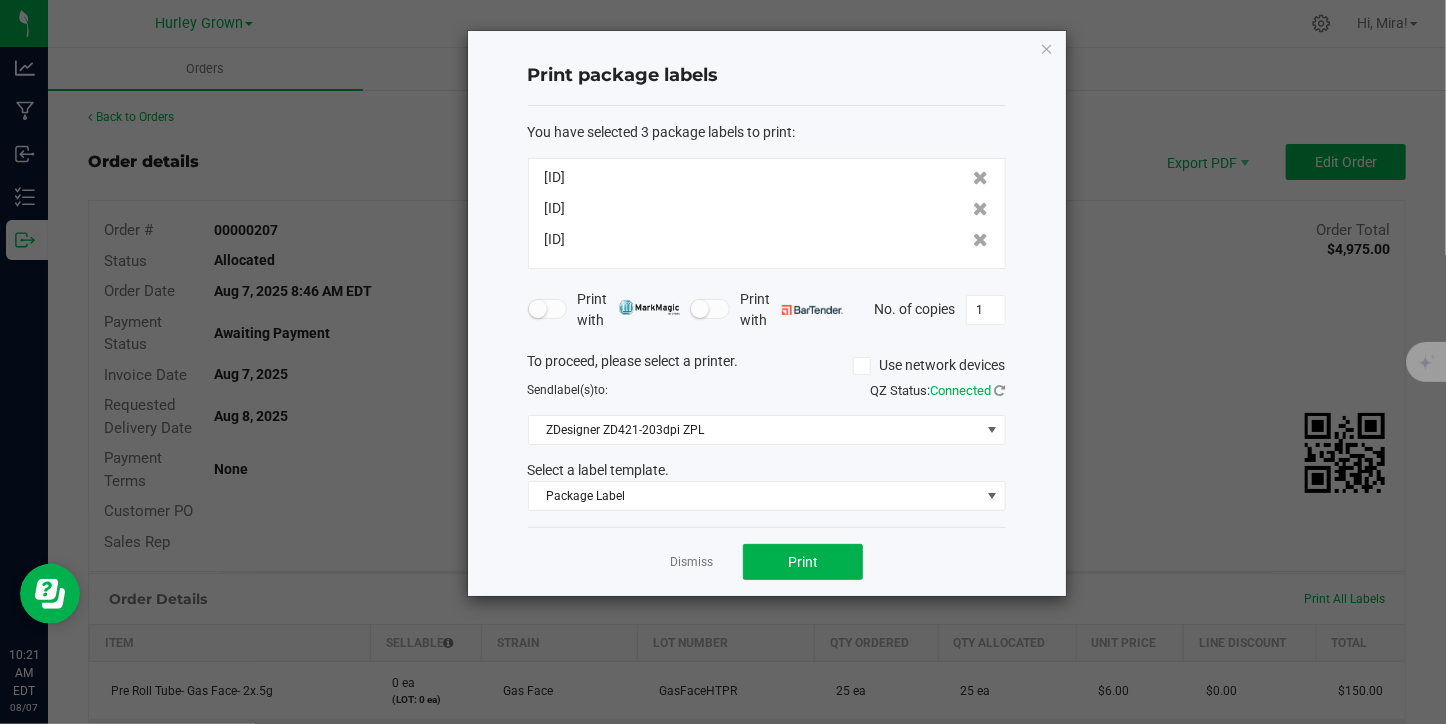click 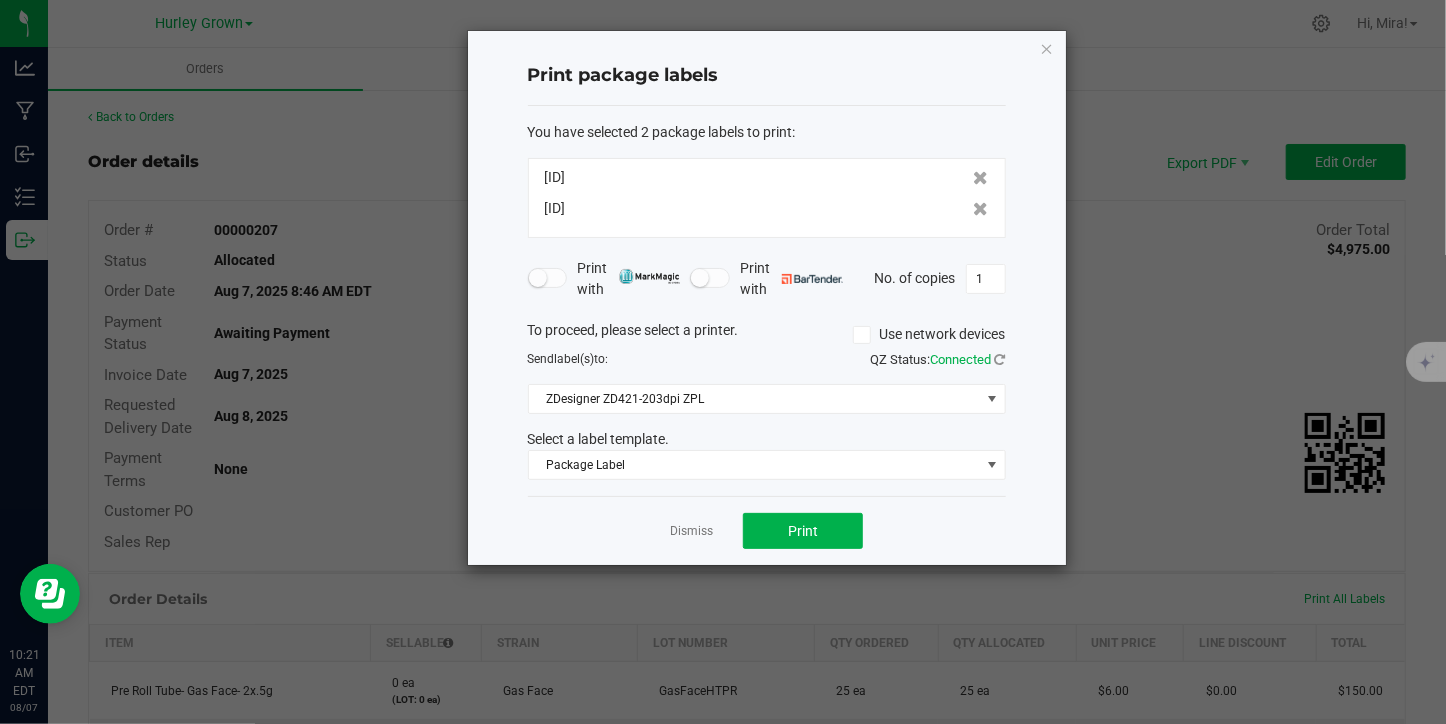 click 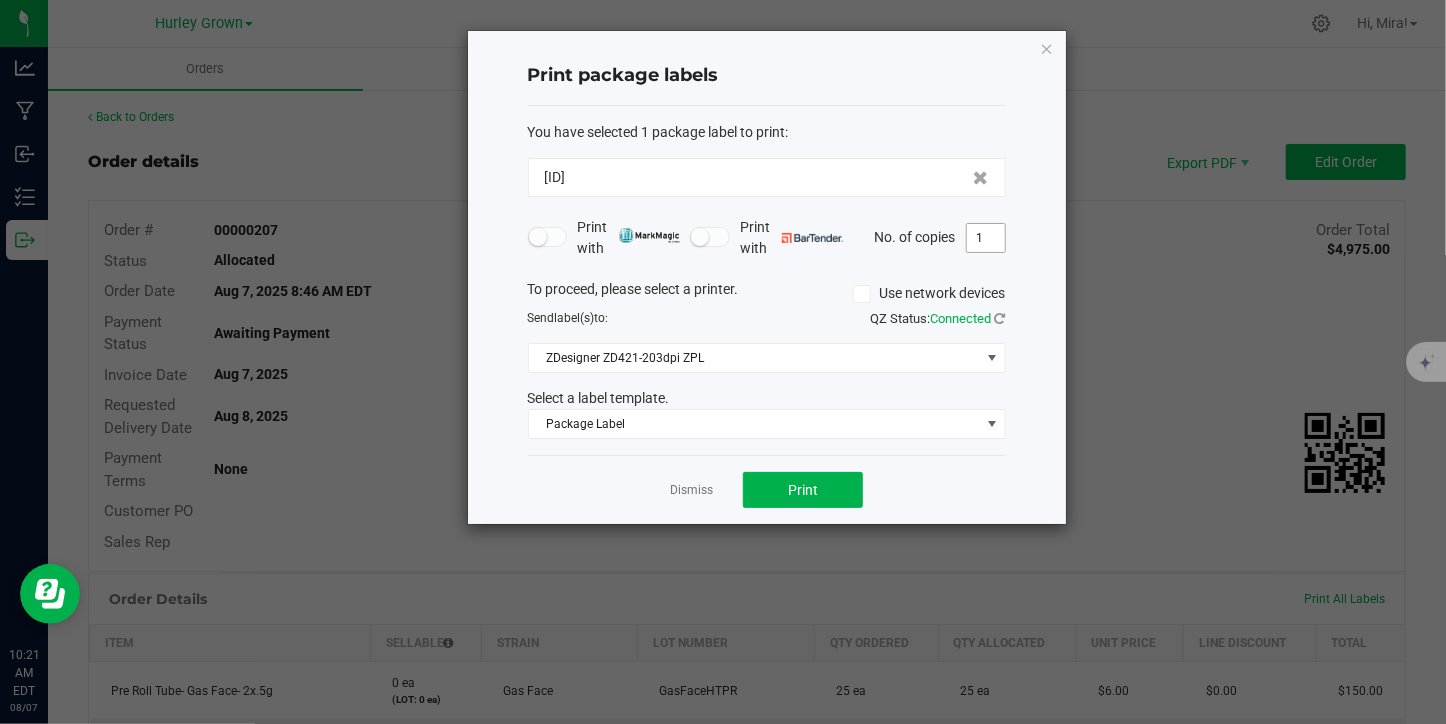 click on "1" at bounding box center (986, 238) 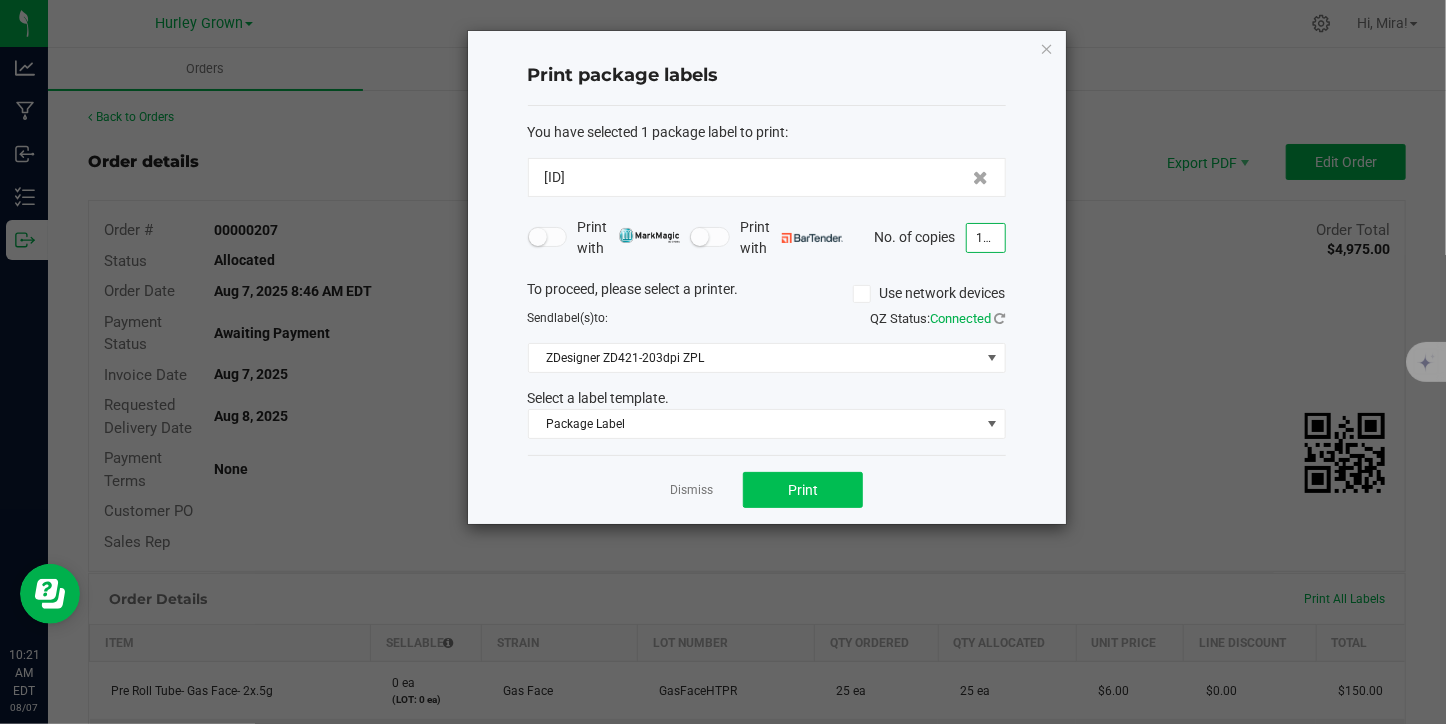 type on "105" 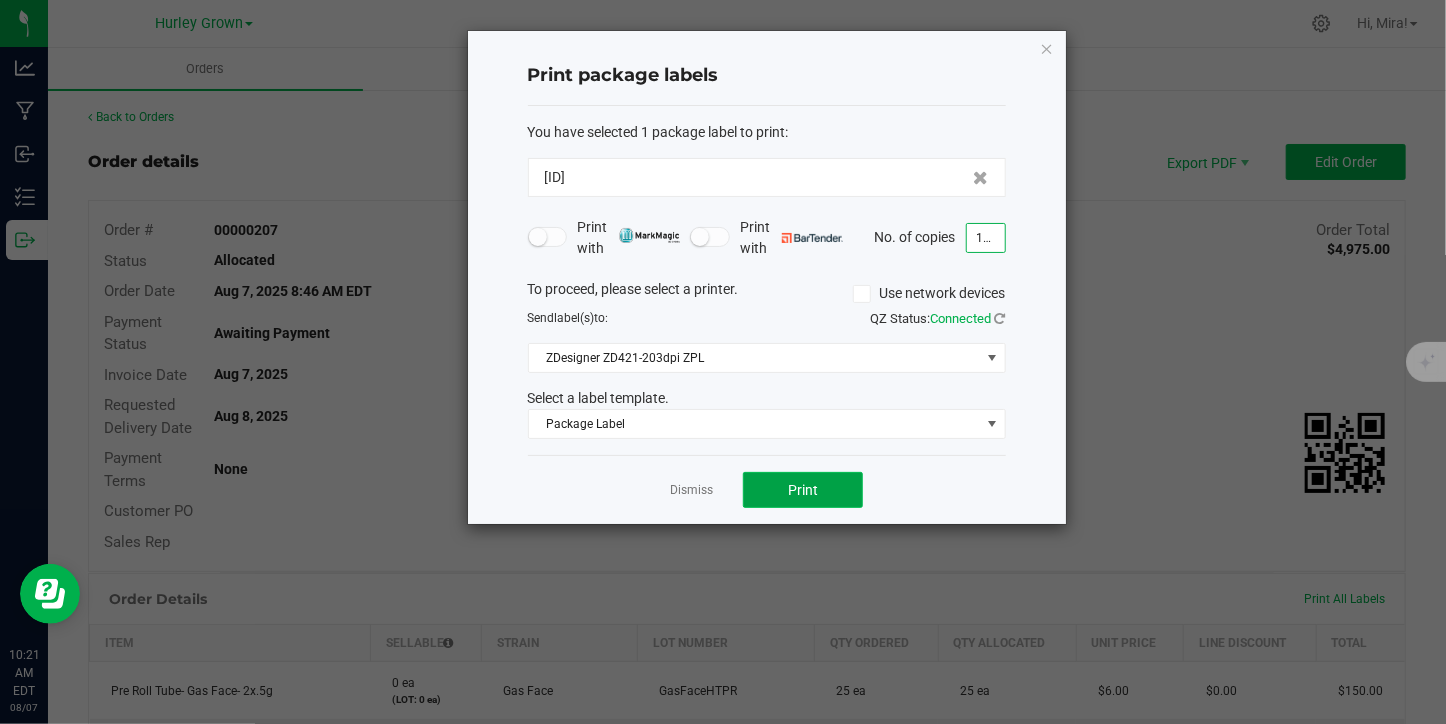 click on "Print" 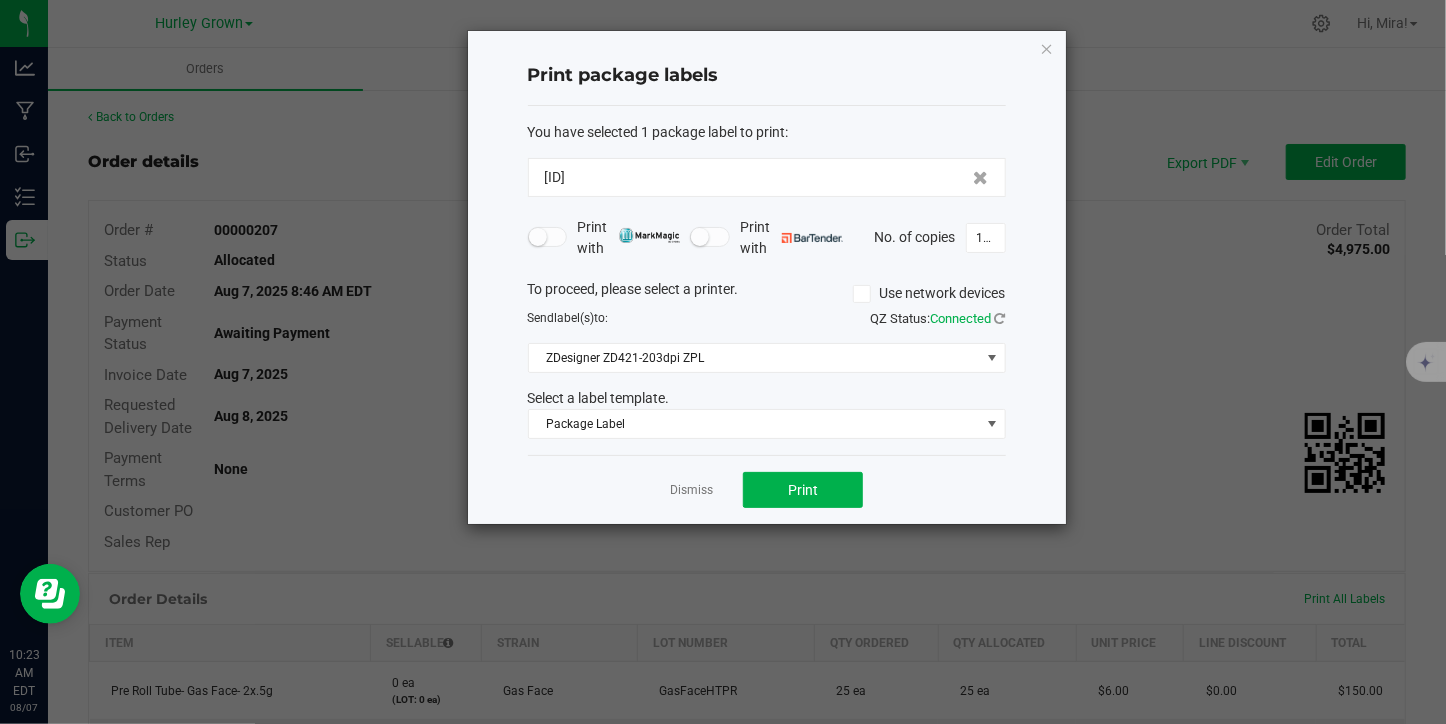 click on "Print package labels  You have selected 1 package label to print  :   [ID]   Print with   Print with   No. of copies  105  To proceed, please select a printer.   Use network devices  Send  label(s)  to:  QZ Status:   Connected  ZDesigner ZD421-203dpi ZPL  Select a label template.  Package Label  Dismiss   Print" 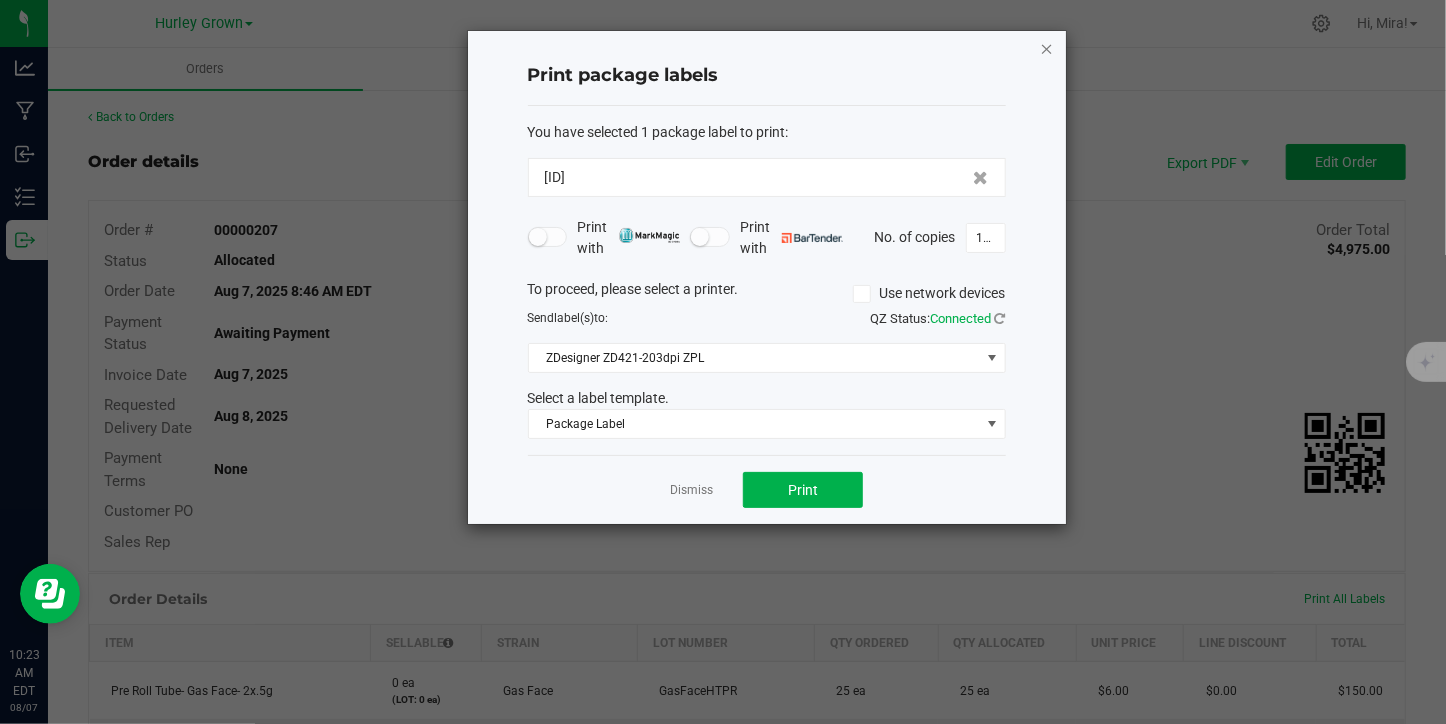 click 